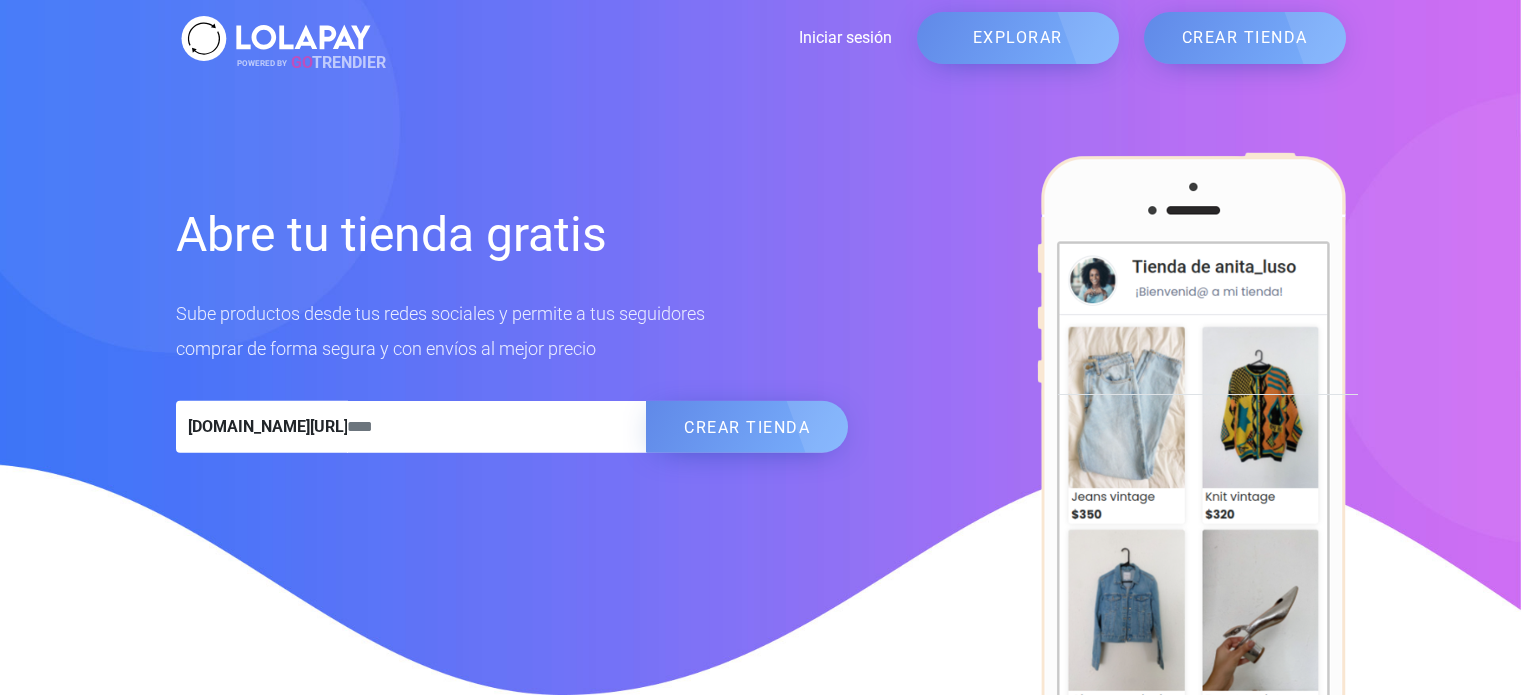 scroll, scrollTop: 0, scrollLeft: 0, axis: both 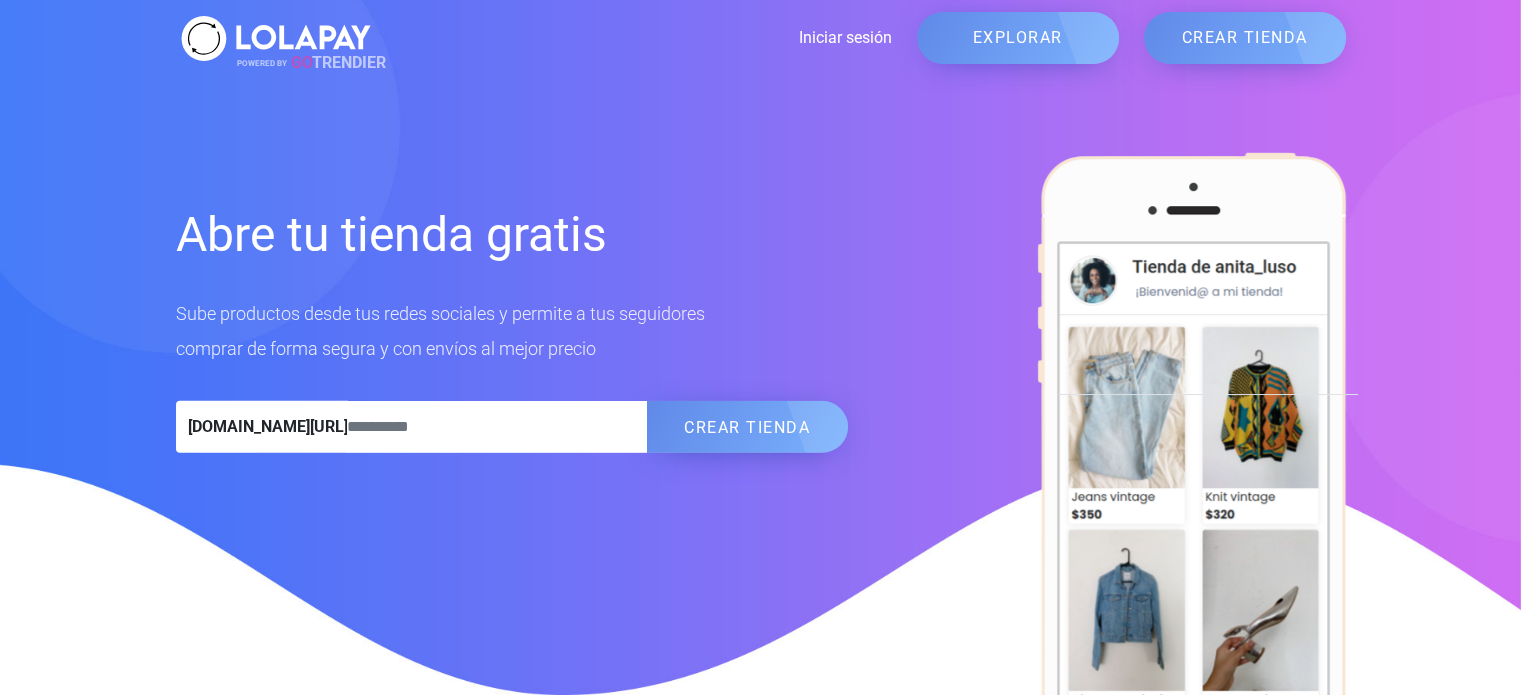 click at bounding box center [497, 427] 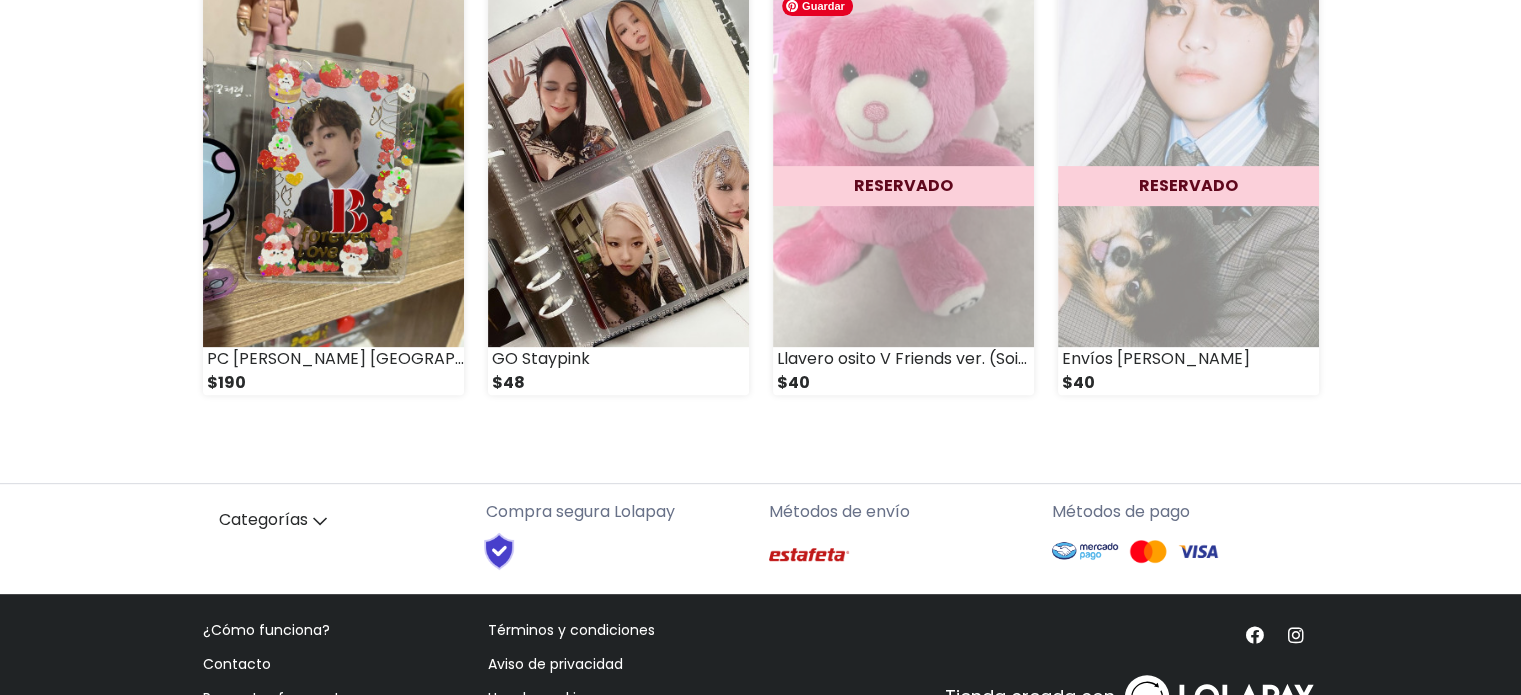 scroll, scrollTop: 817, scrollLeft: 0, axis: vertical 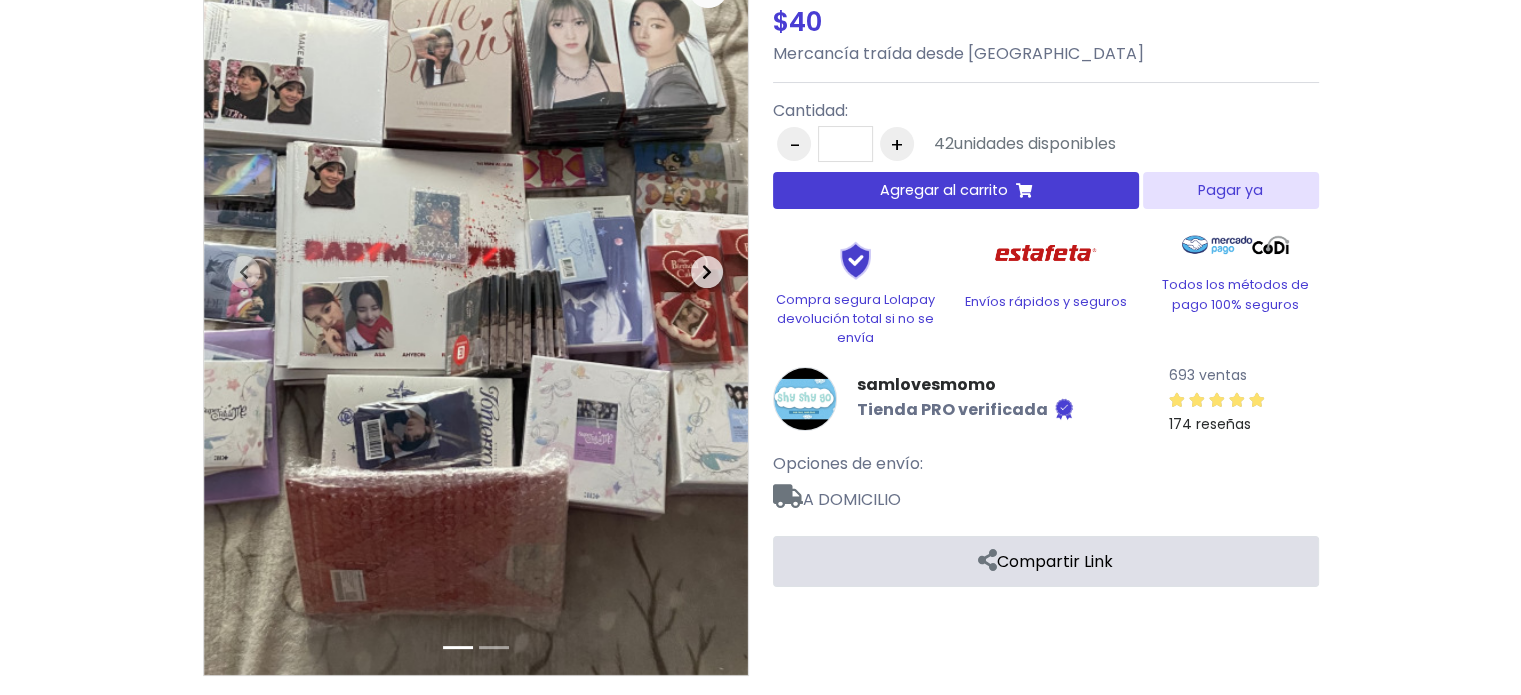 click at bounding box center [707, 272] 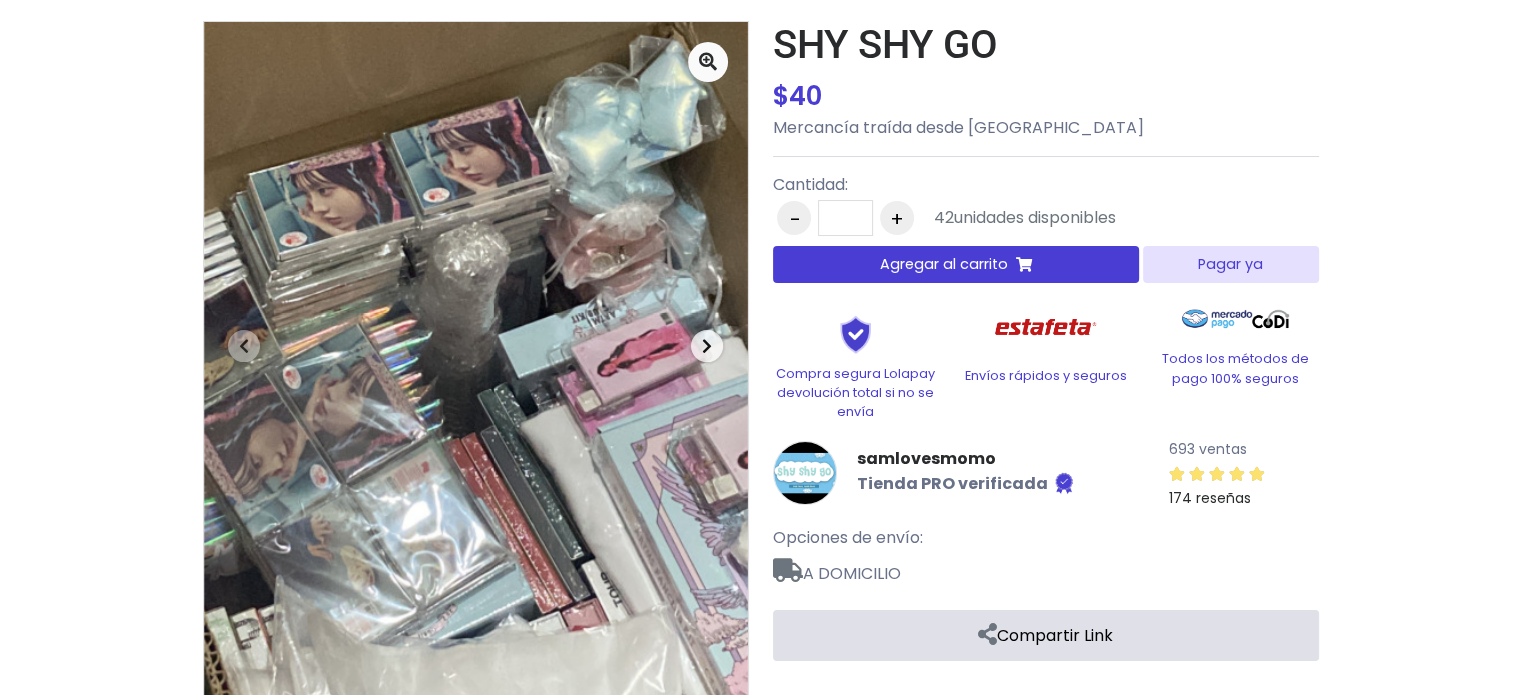 scroll, scrollTop: 0, scrollLeft: 0, axis: both 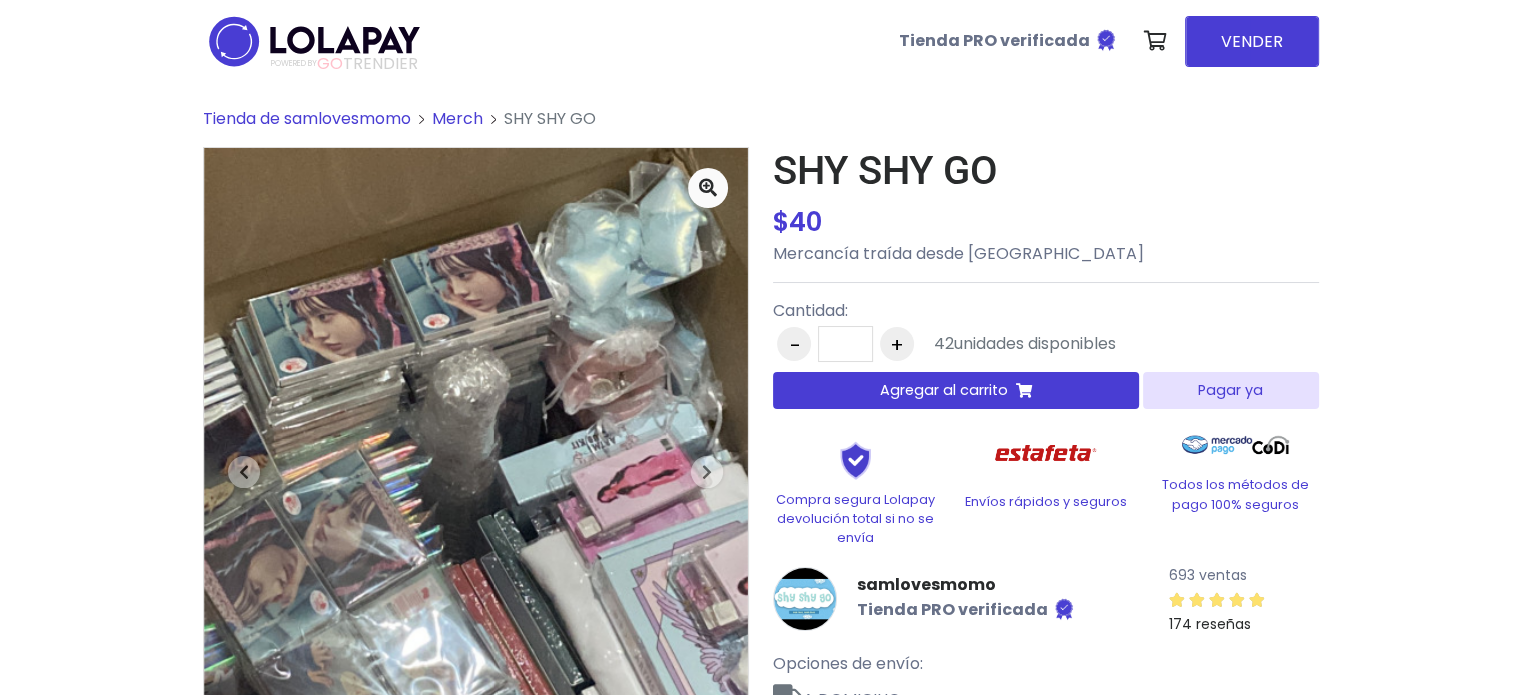 click on "Agregar al carrito" at bounding box center (944, 390) 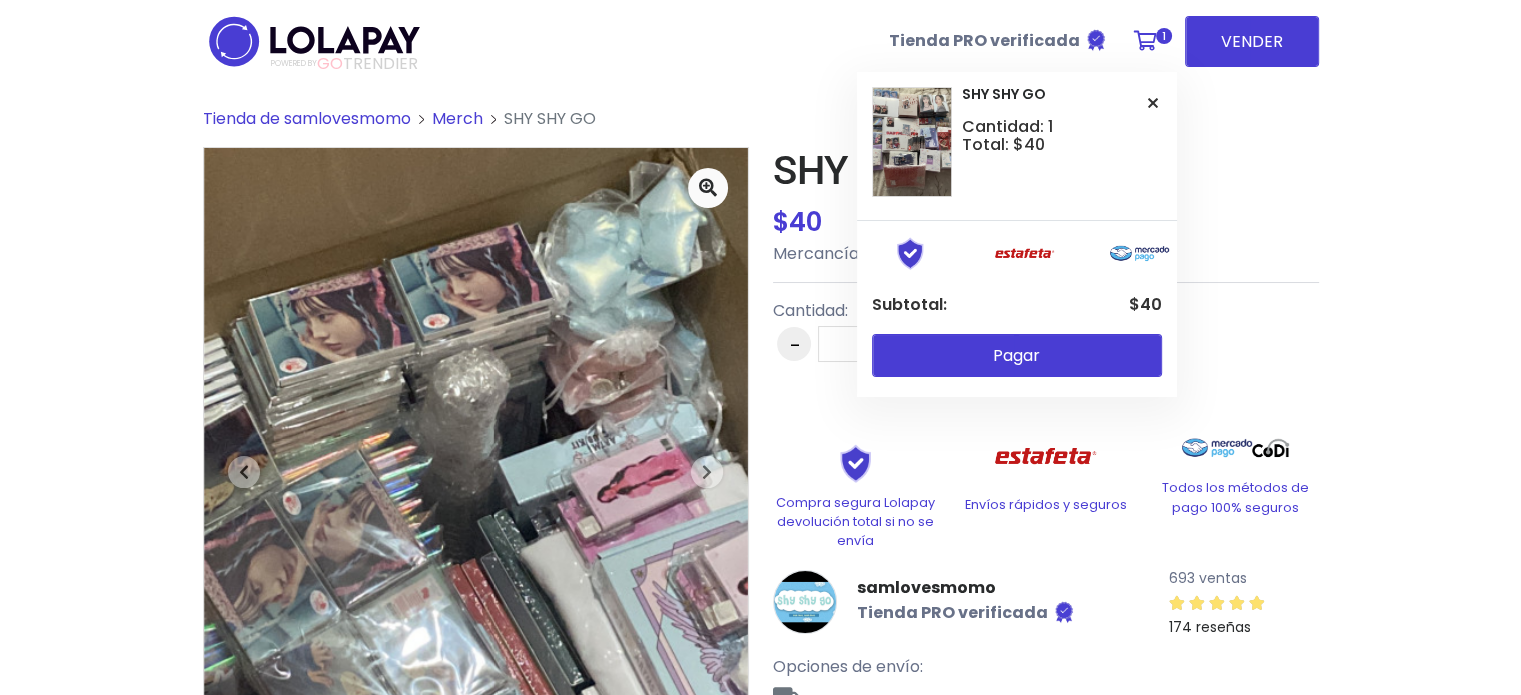 click at bounding box center (1145, 41) 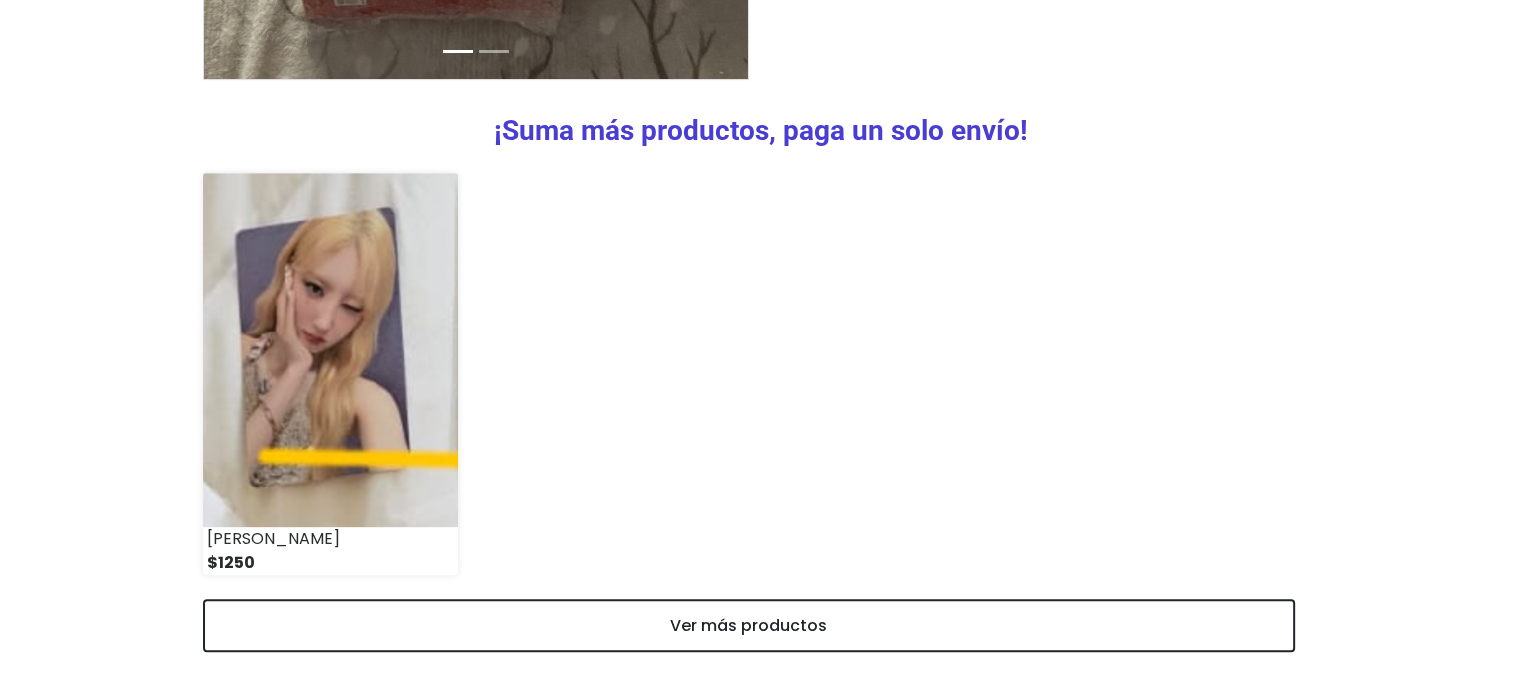 scroll, scrollTop: 822, scrollLeft: 0, axis: vertical 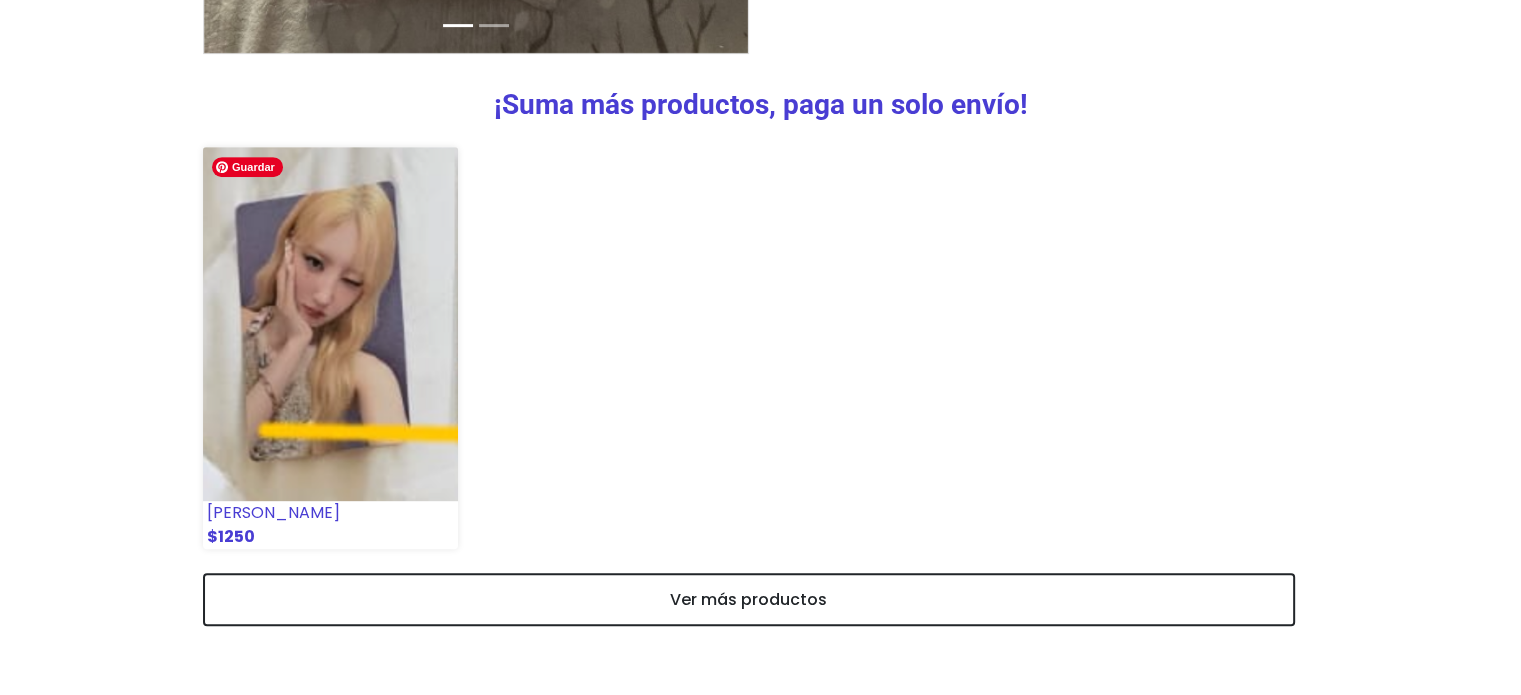 click at bounding box center [330, 324] 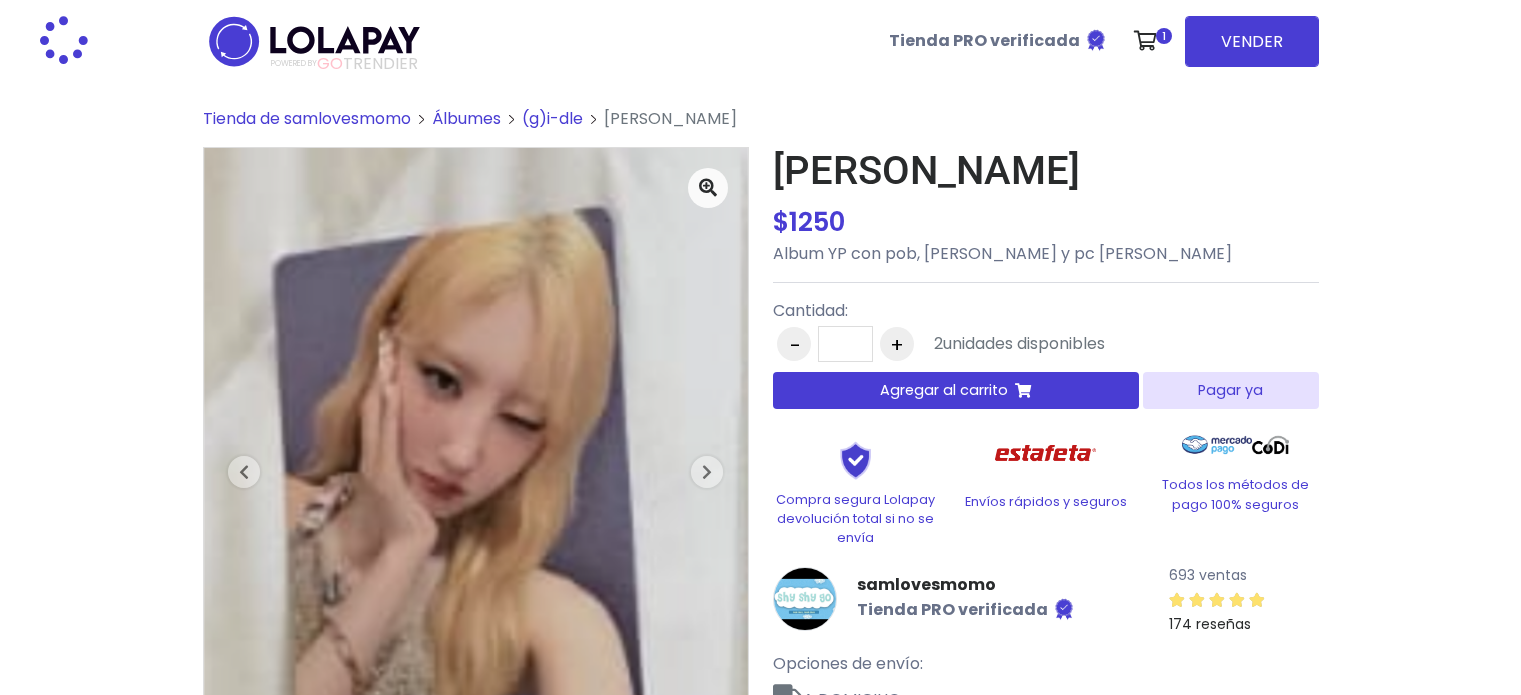 scroll, scrollTop: 0, scrollLeft: 0, axis: both 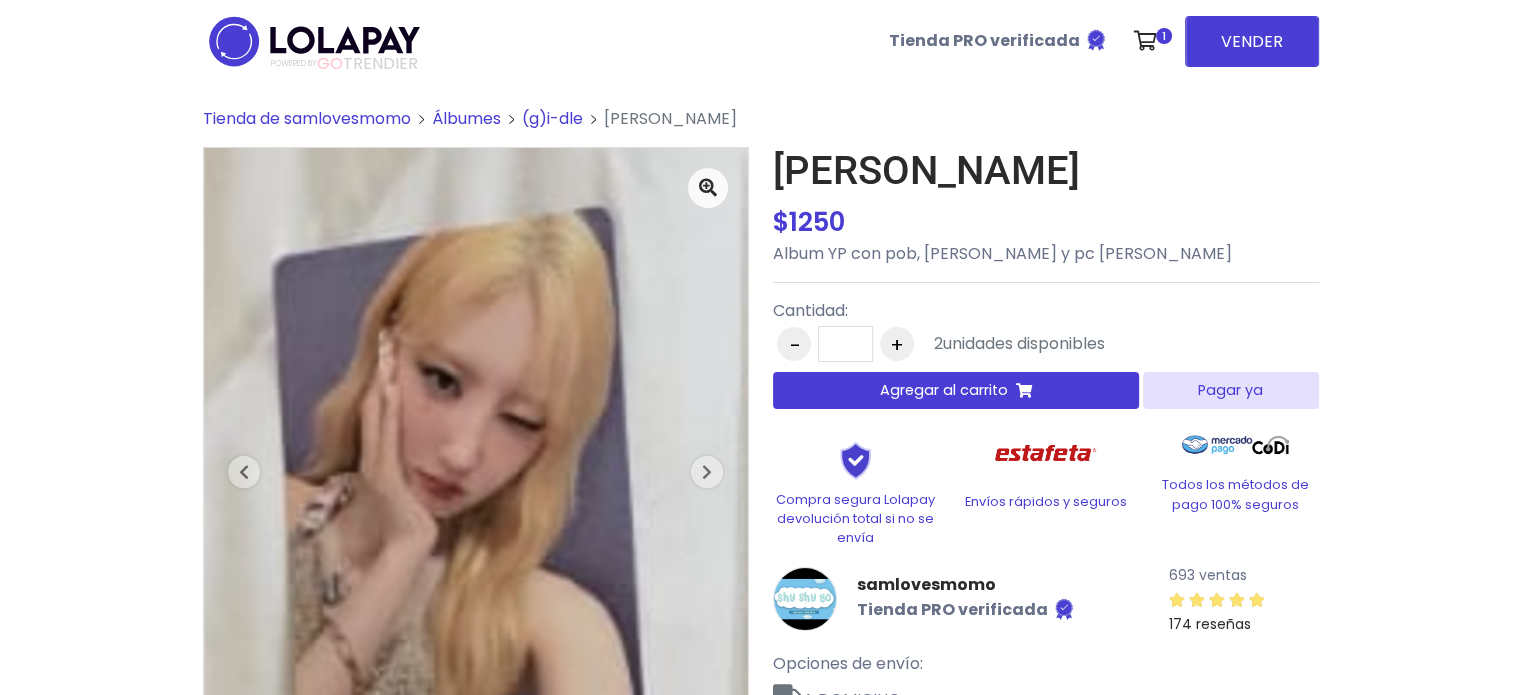 click on "Tienda de samlovesmomo" at bounding box center [307, 118] 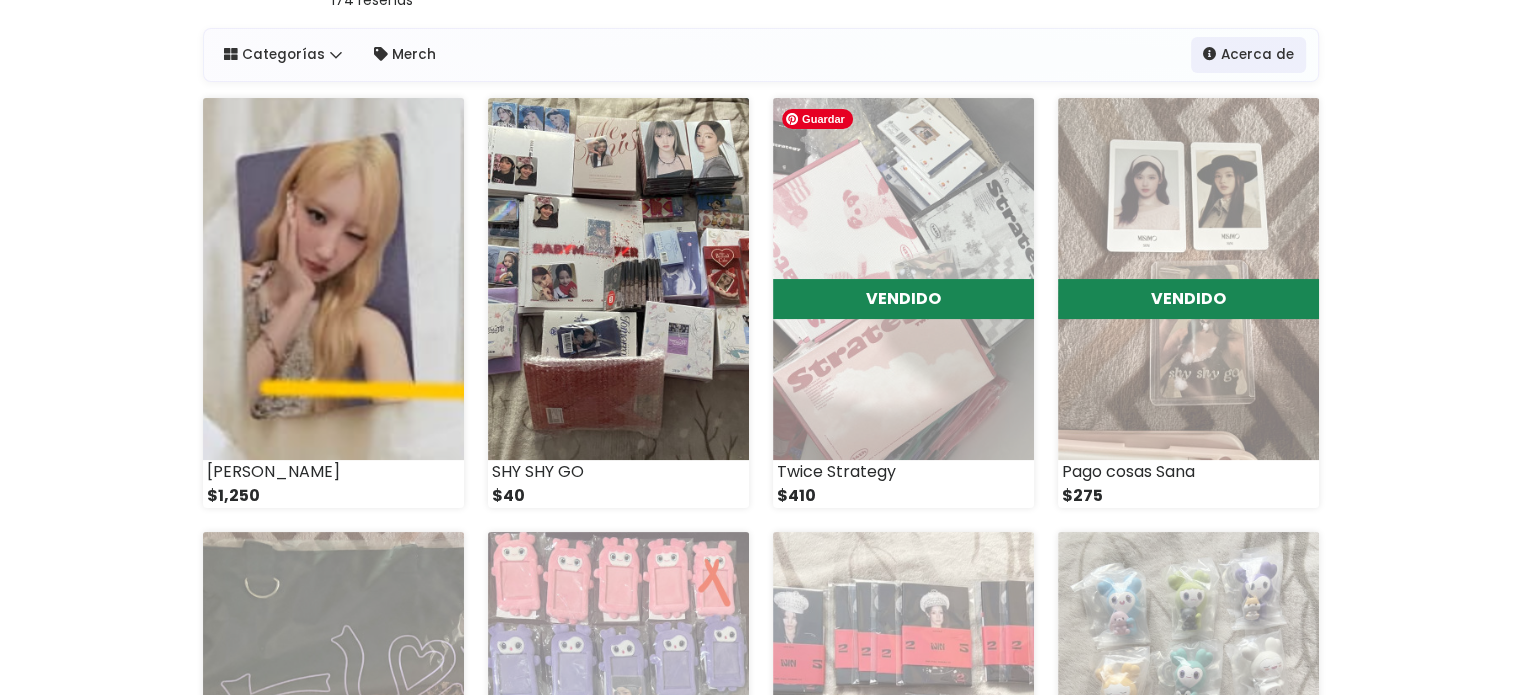 scroll, scrollTop: 0, scrollLeft: 0, axis: both 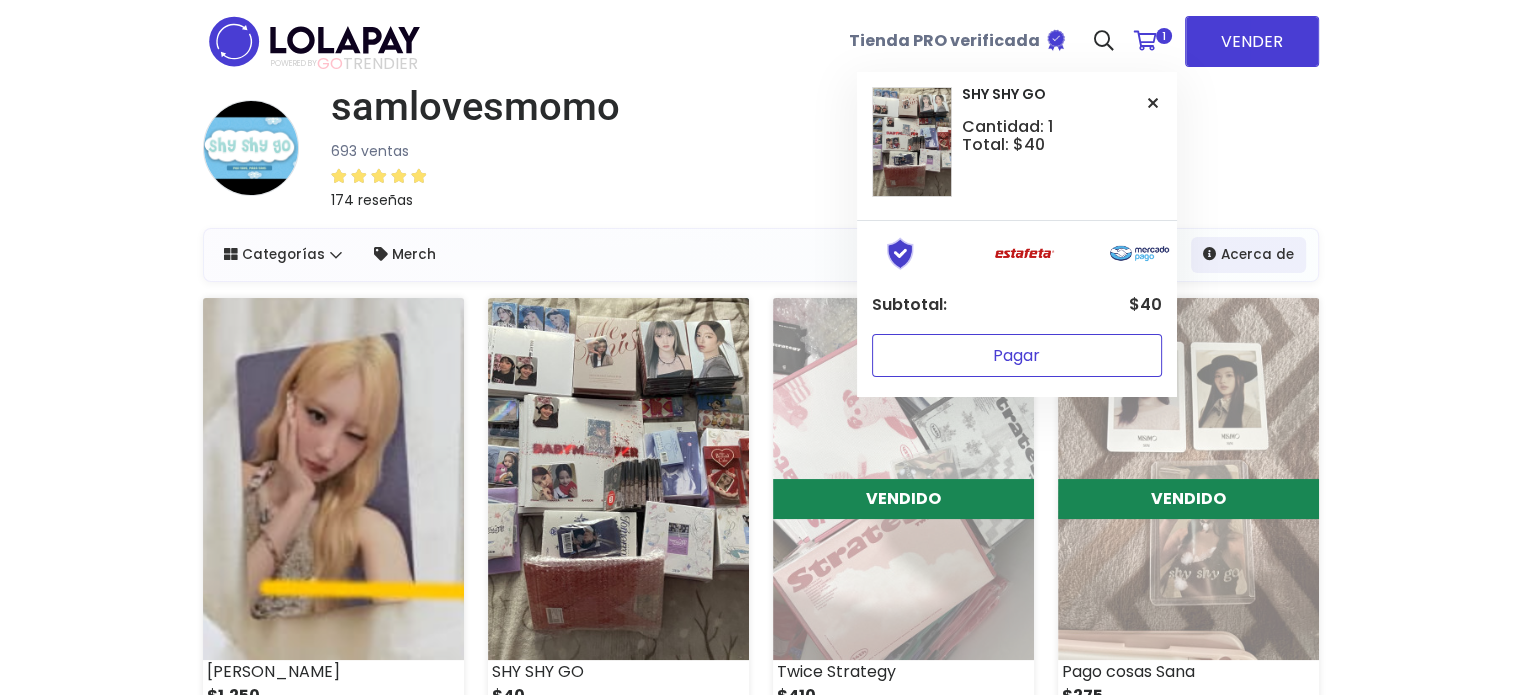 click on "Pagar" at bounding box center (1017, 355) 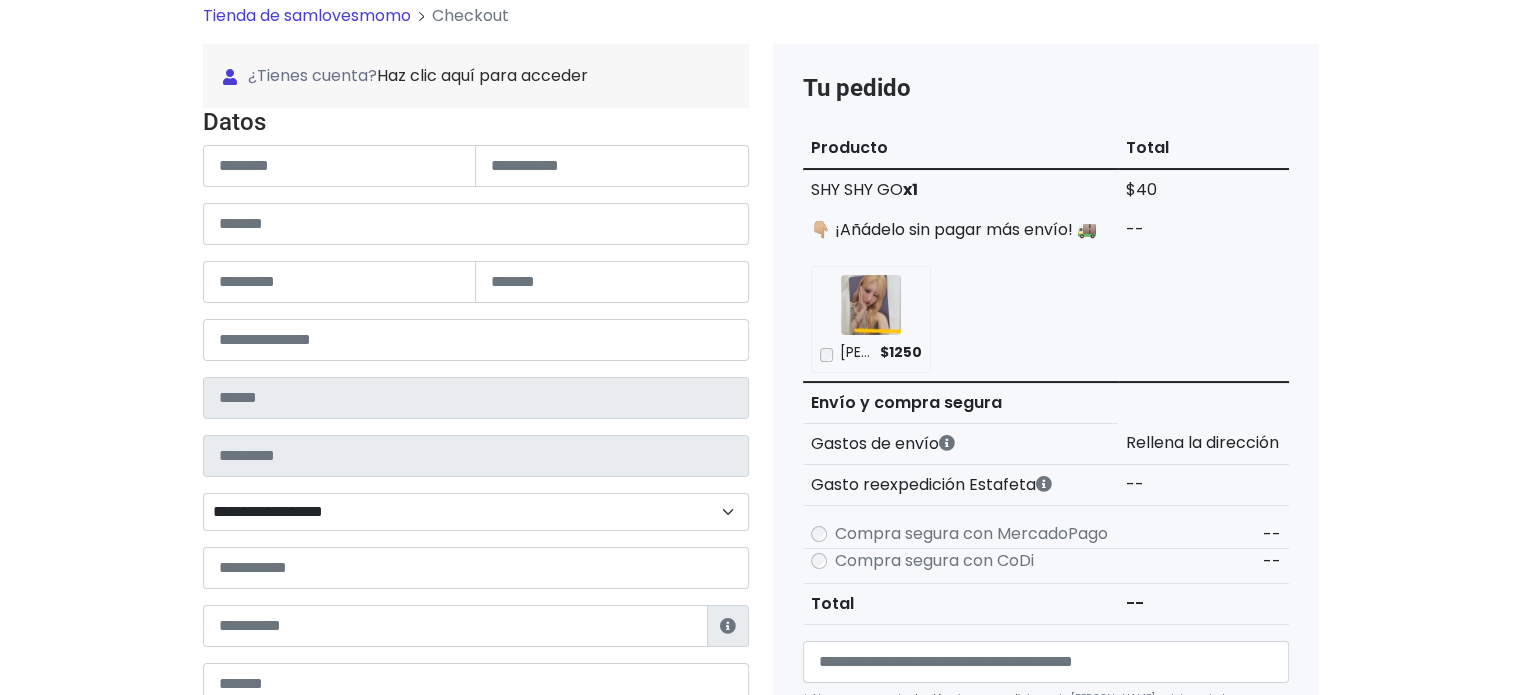 scroll, scrollTop: 0, scrollLeft: 0, axis: both 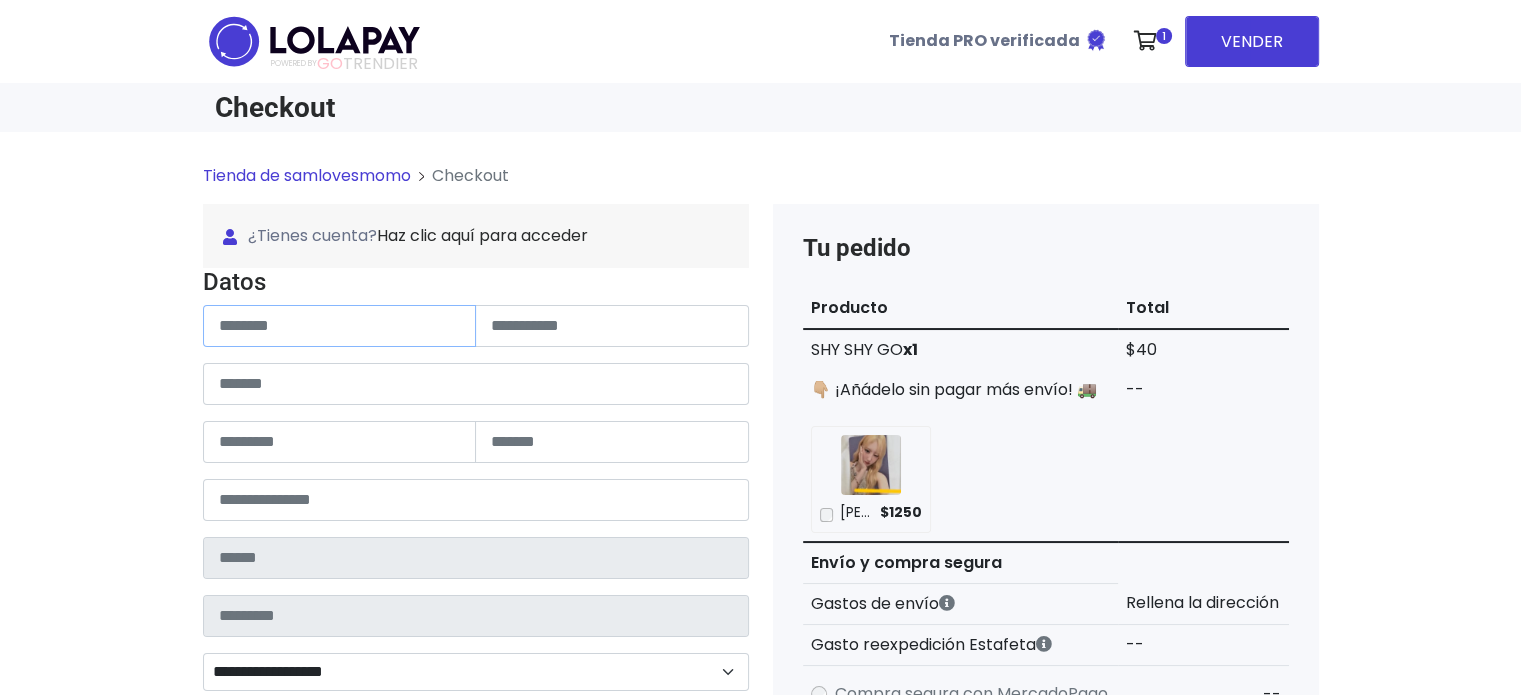 click at bounding box center [340, 326] 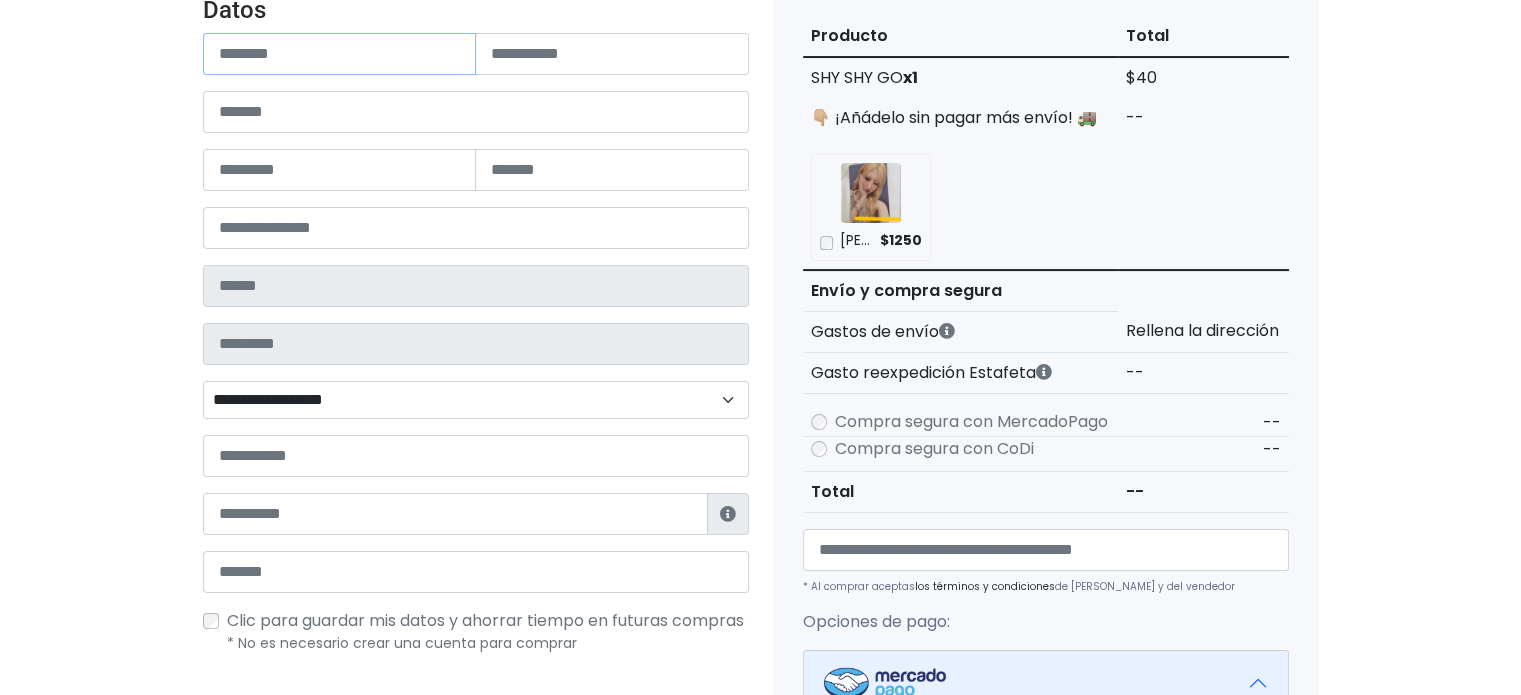 scroll, scrollTop: 200, scrollLeft: 0, axis: vertical 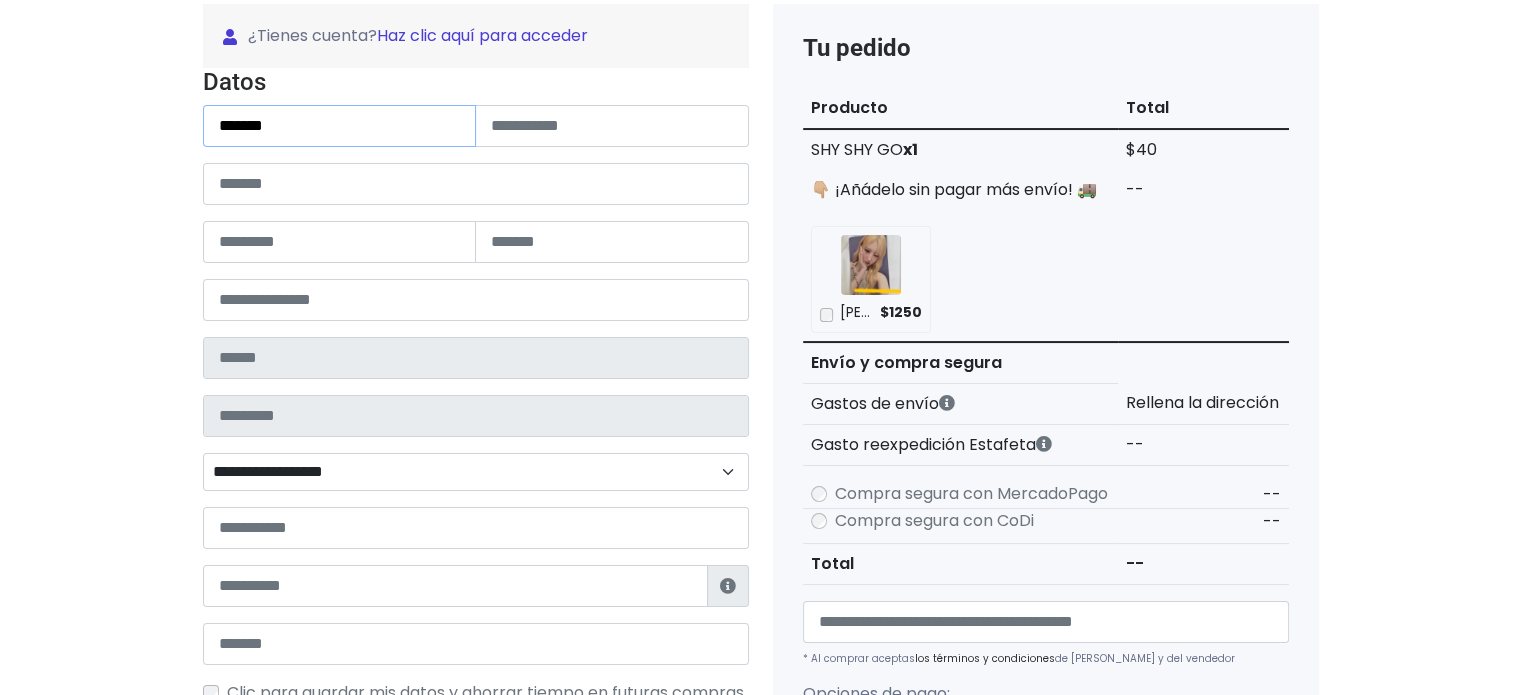 type on "*******" 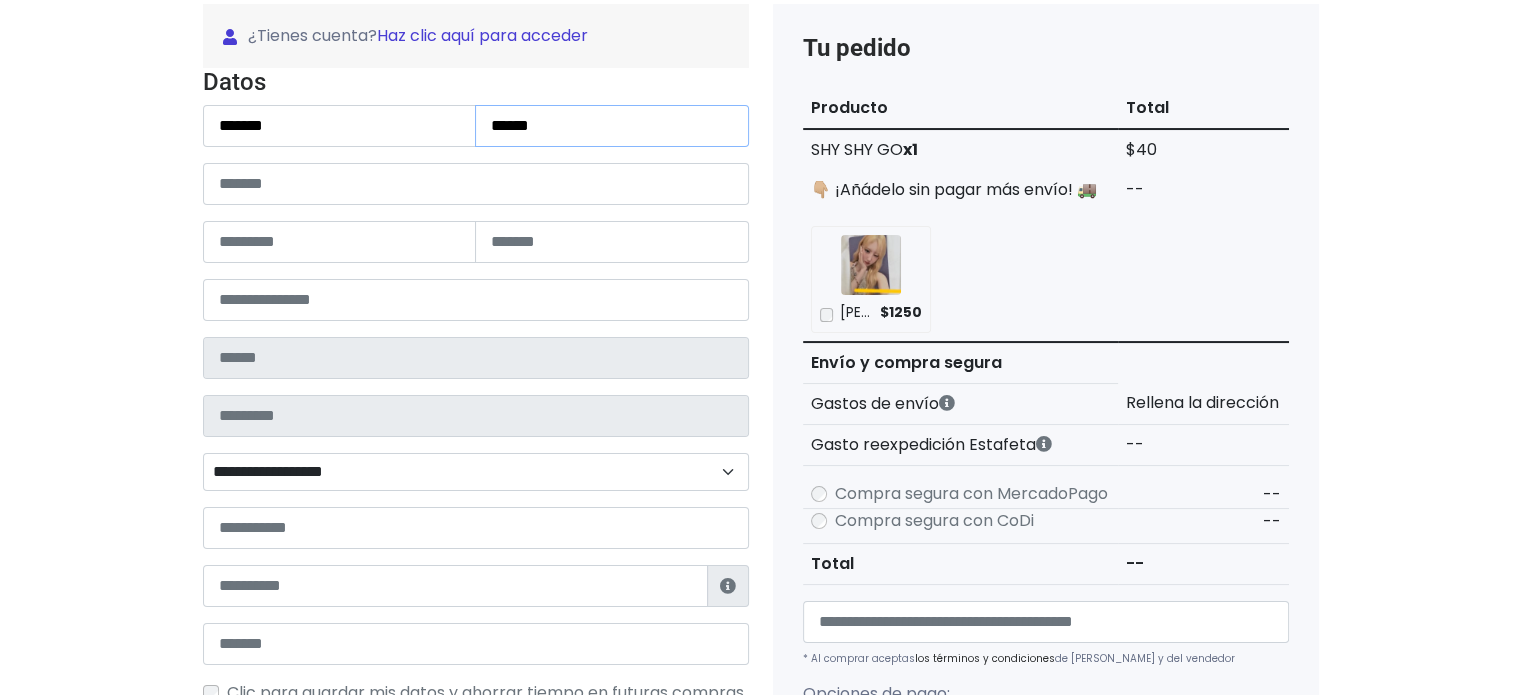 type on "******" 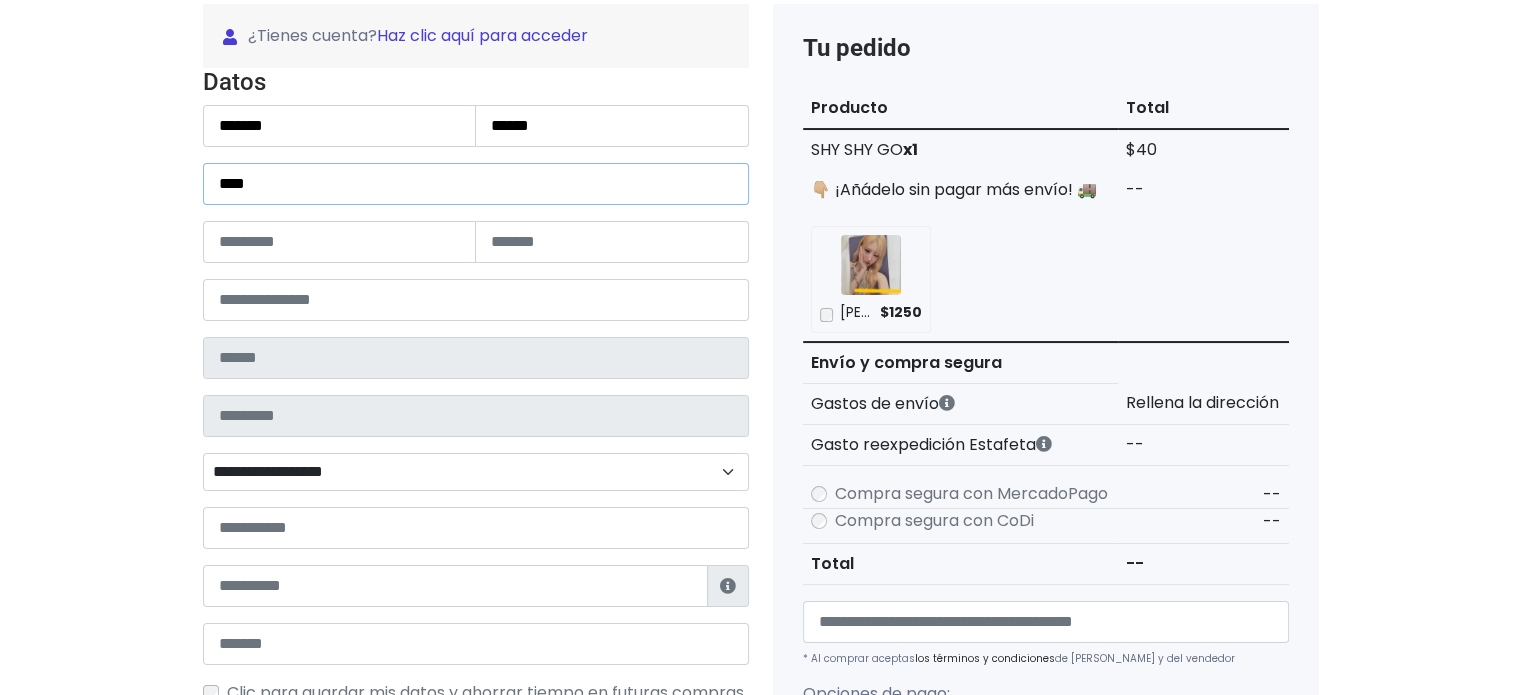 type on "****" 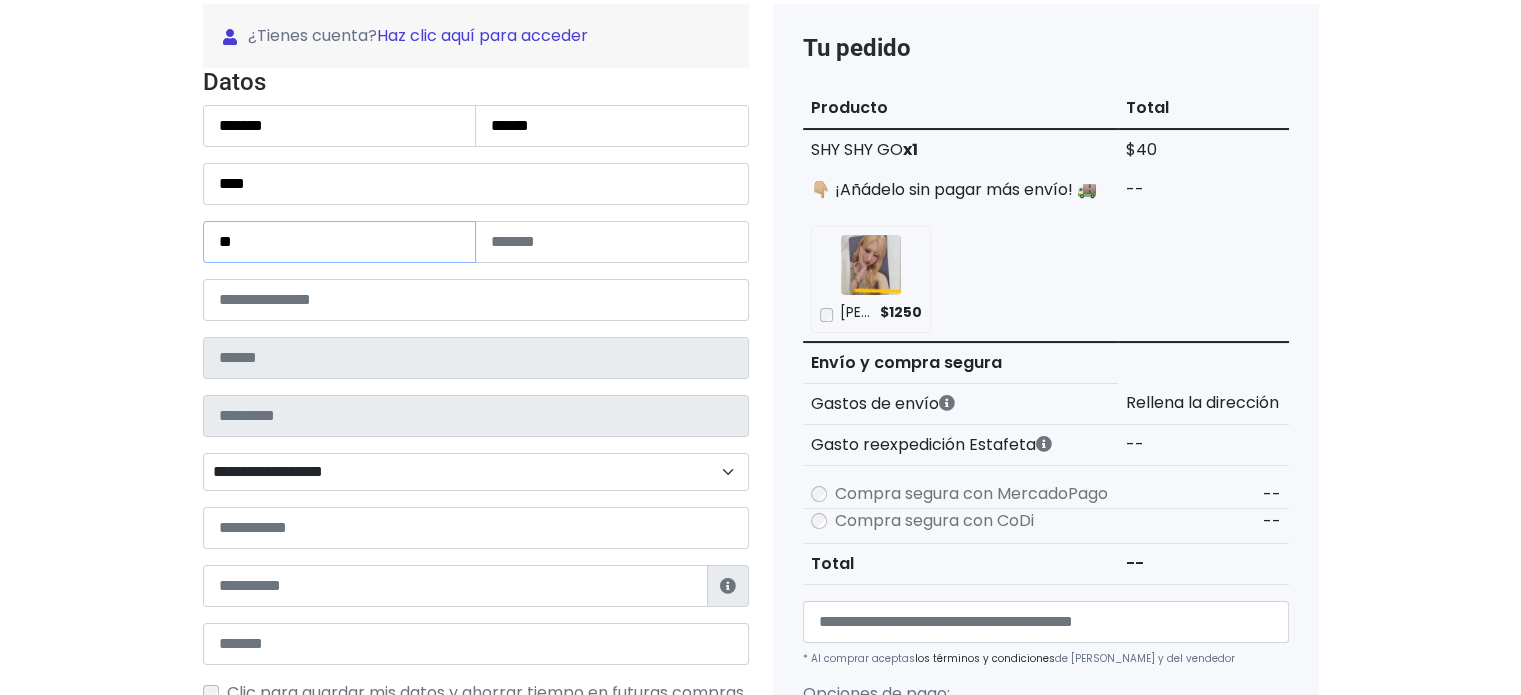 type on "**" 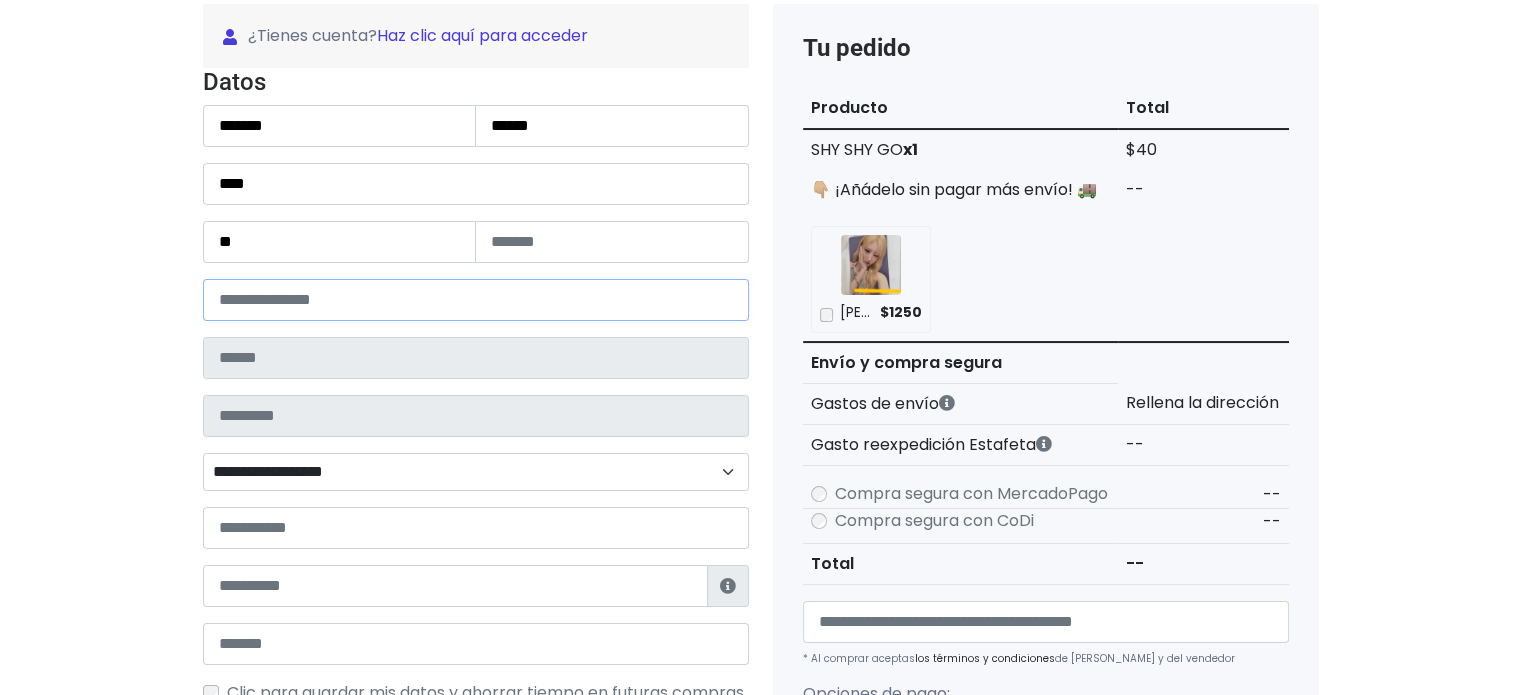 type on "*****" 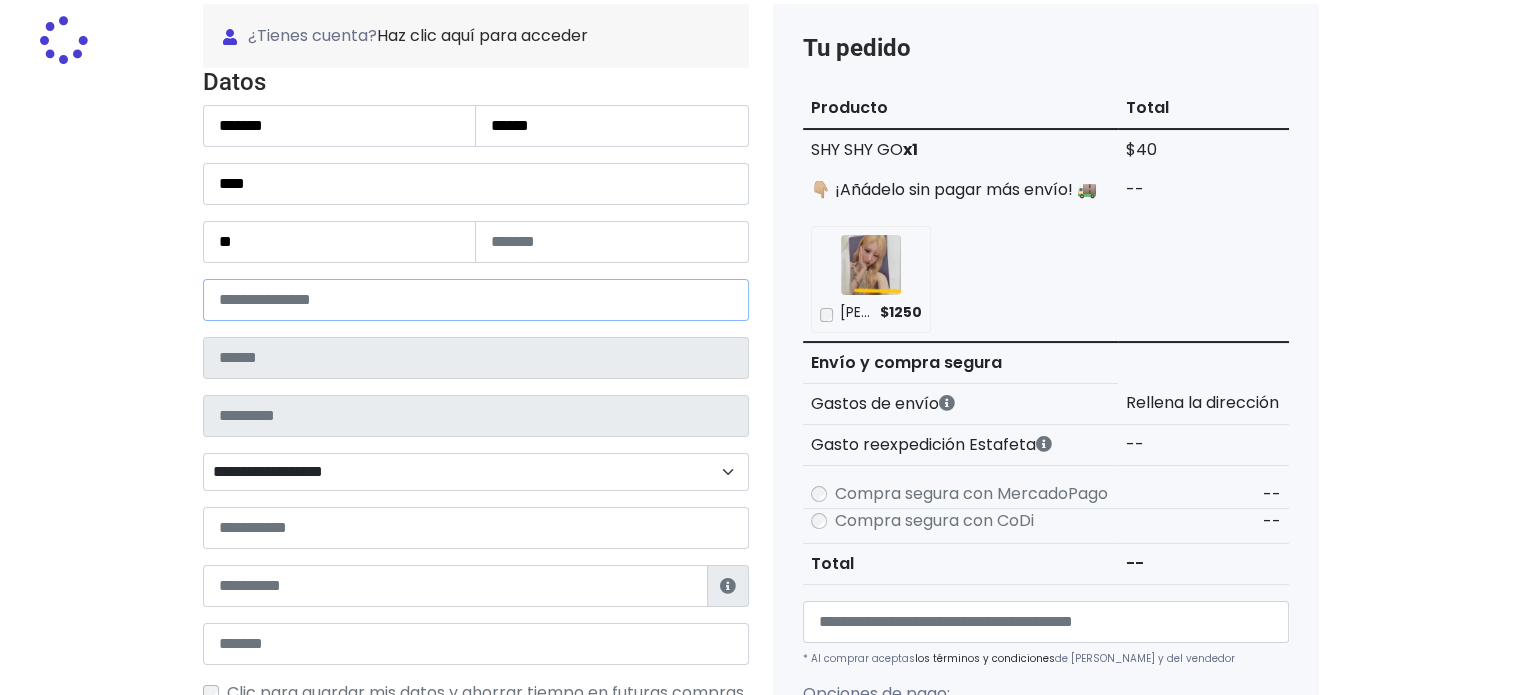 type on "**********" 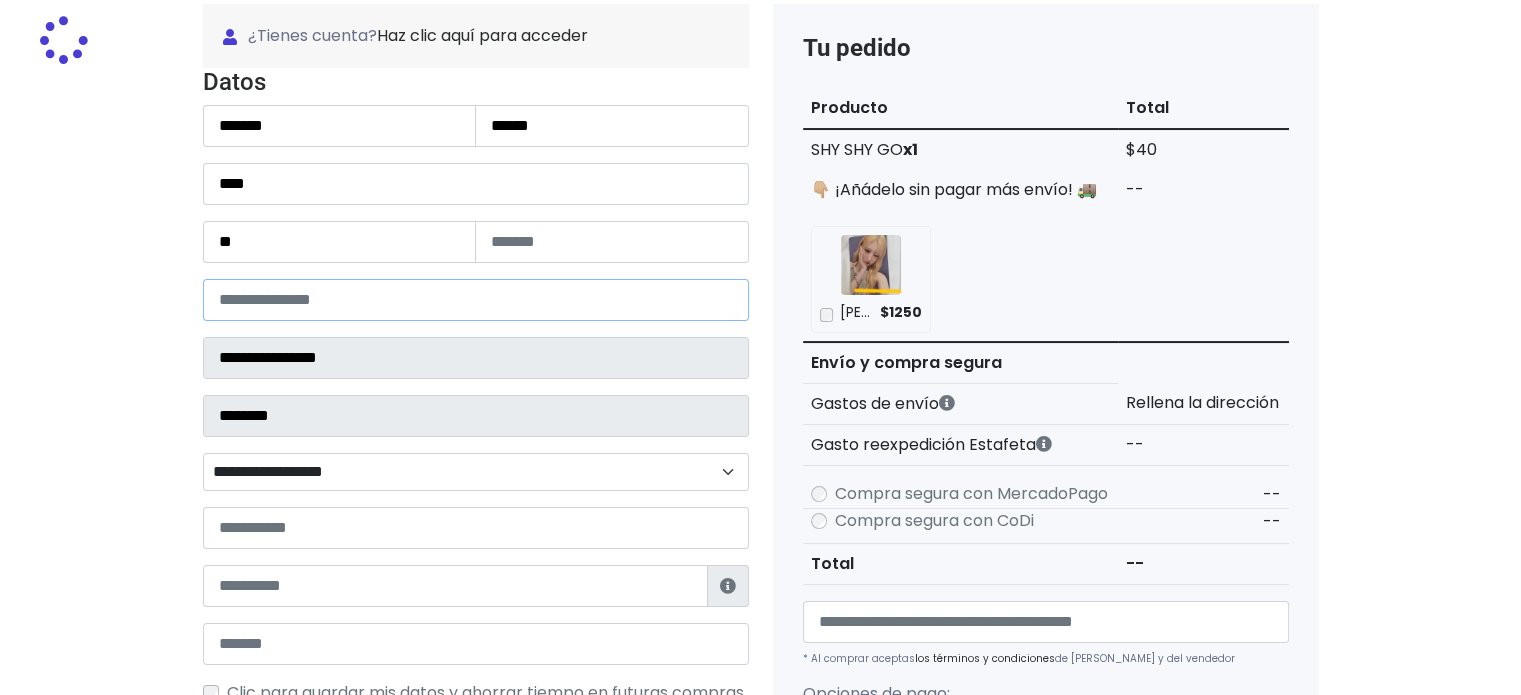select 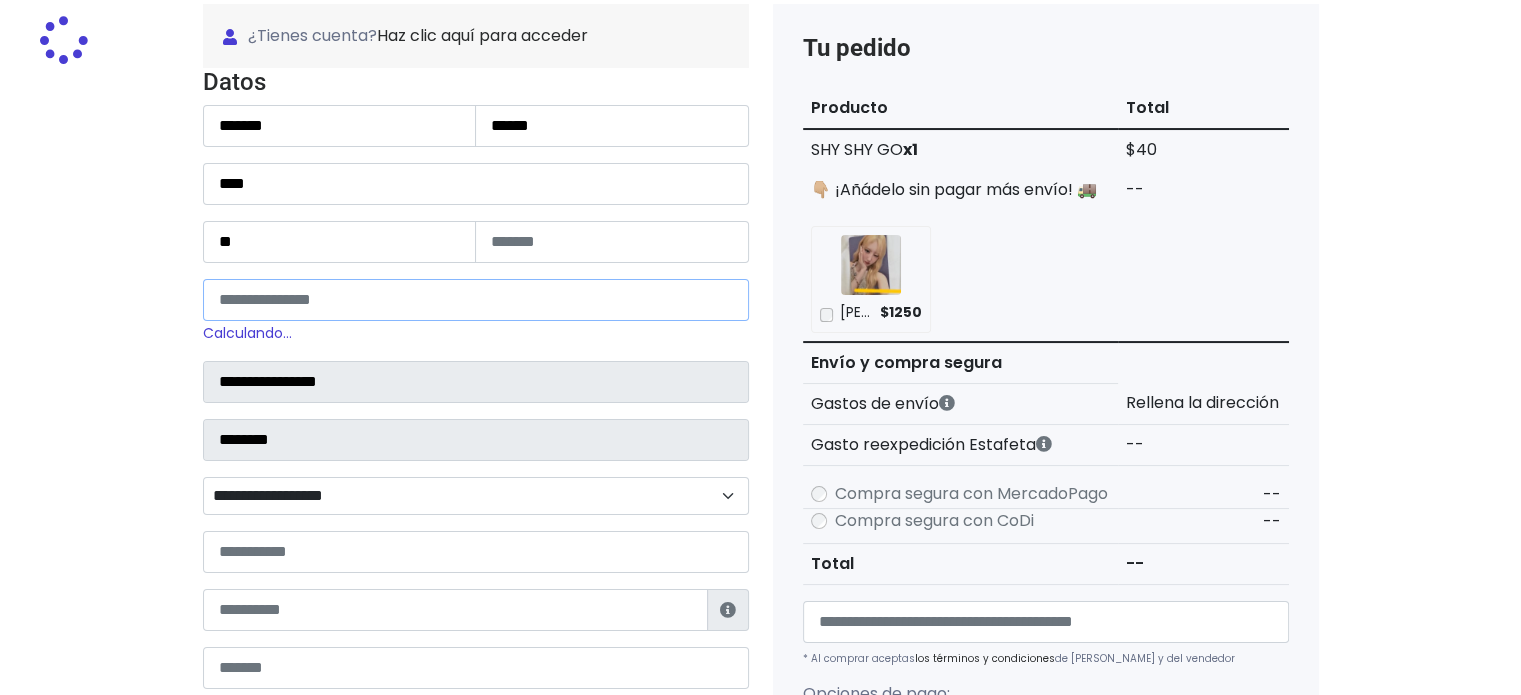 scroll, scrollTop: 336, scrollLeft: 0, axis: vertical 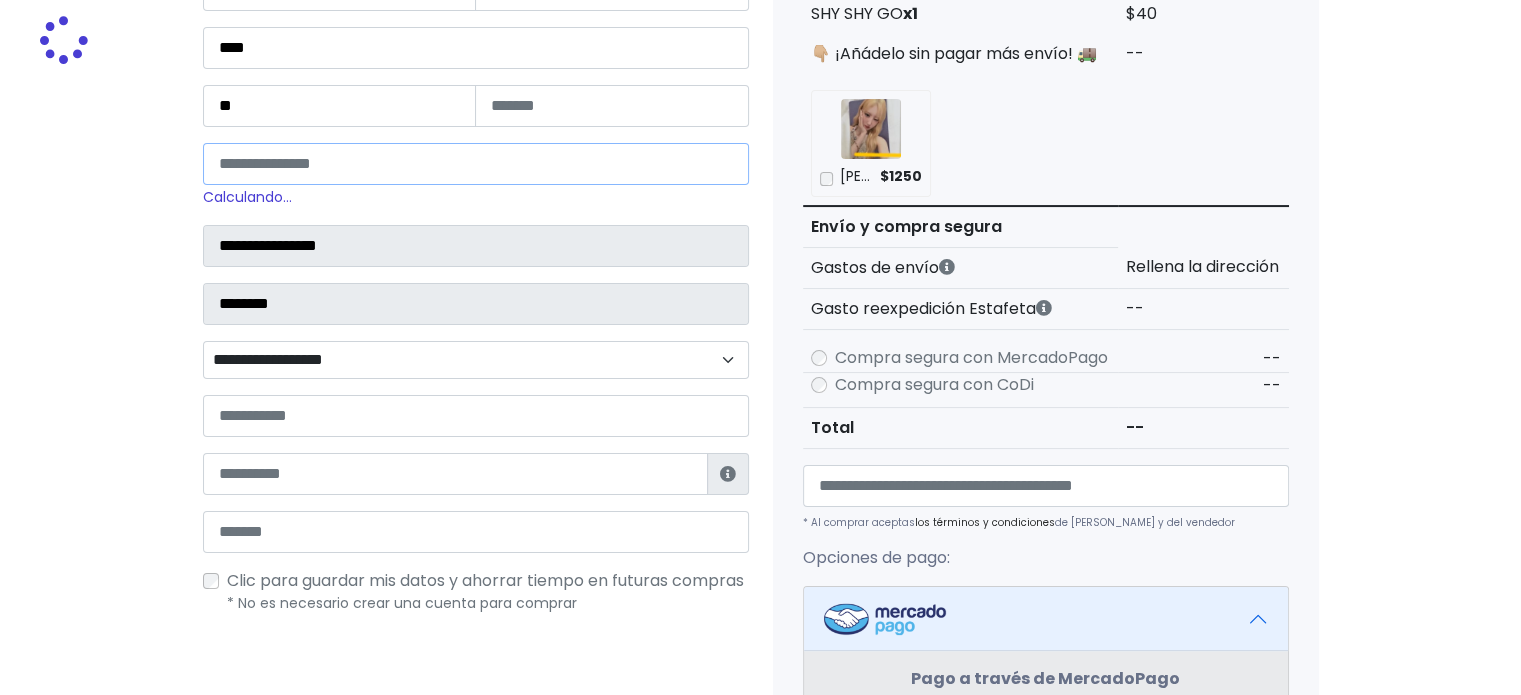 type on "*****" 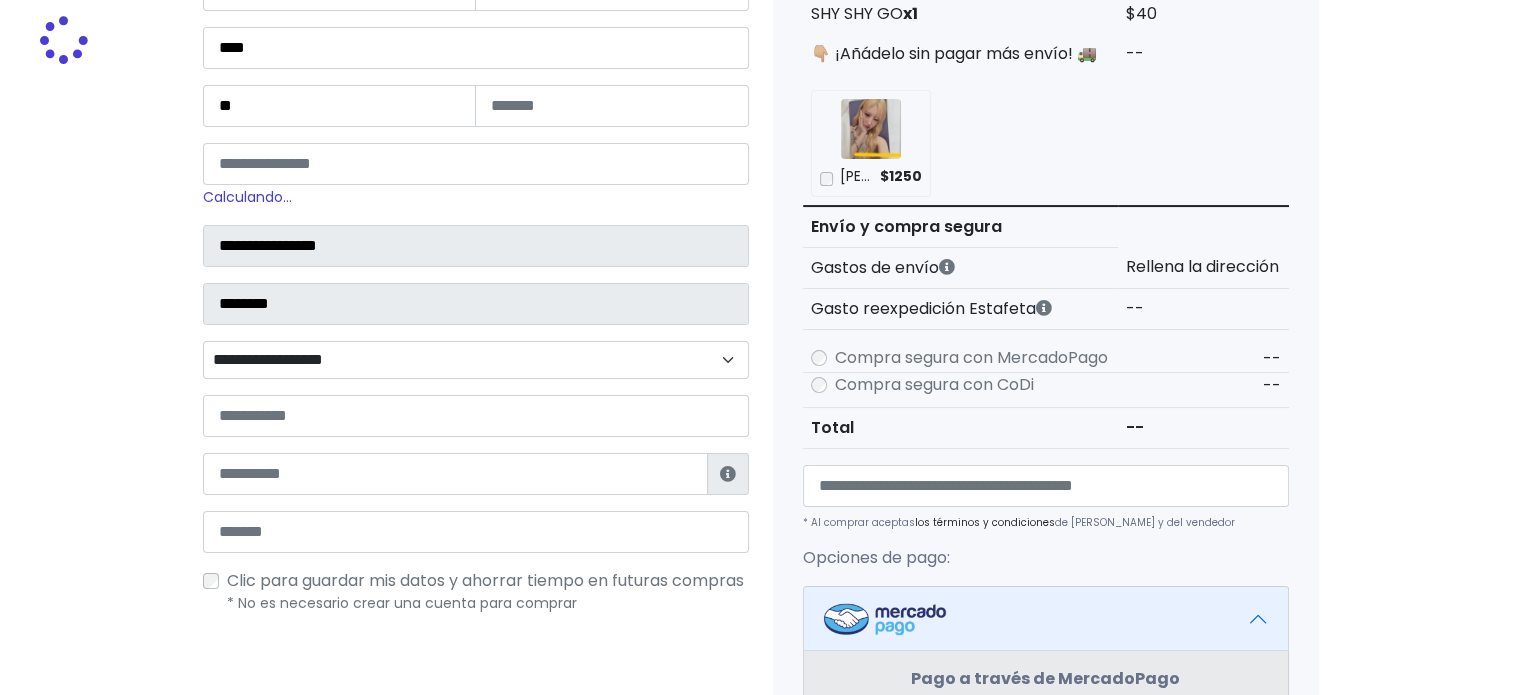 click on "**********" at bounding box center [476, 360] 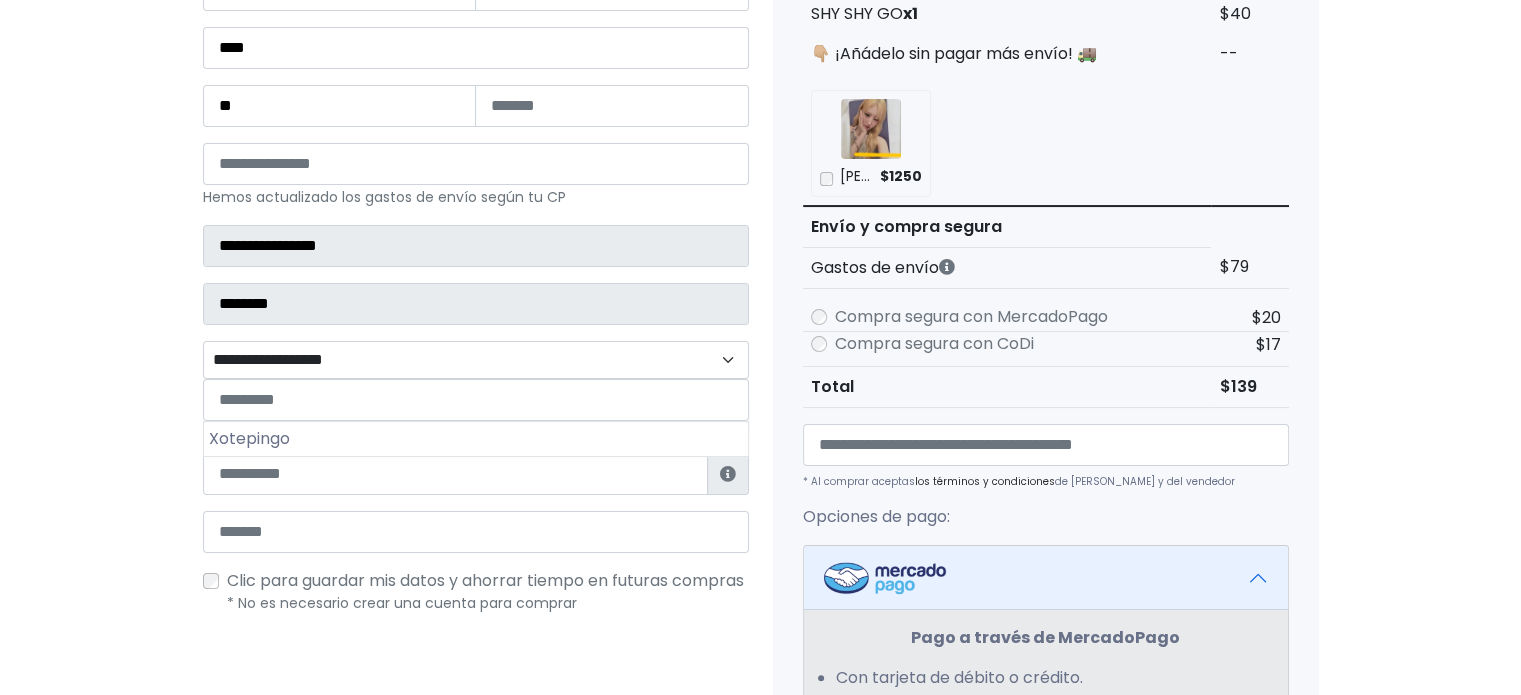 click on "Tienda de samlovesmomo
Checkout
¿Tienes cuenta?
Haz clic aquí para acceder
¿Olvidaste tu contraseña? Entrar" at bounding box center [760, 522] 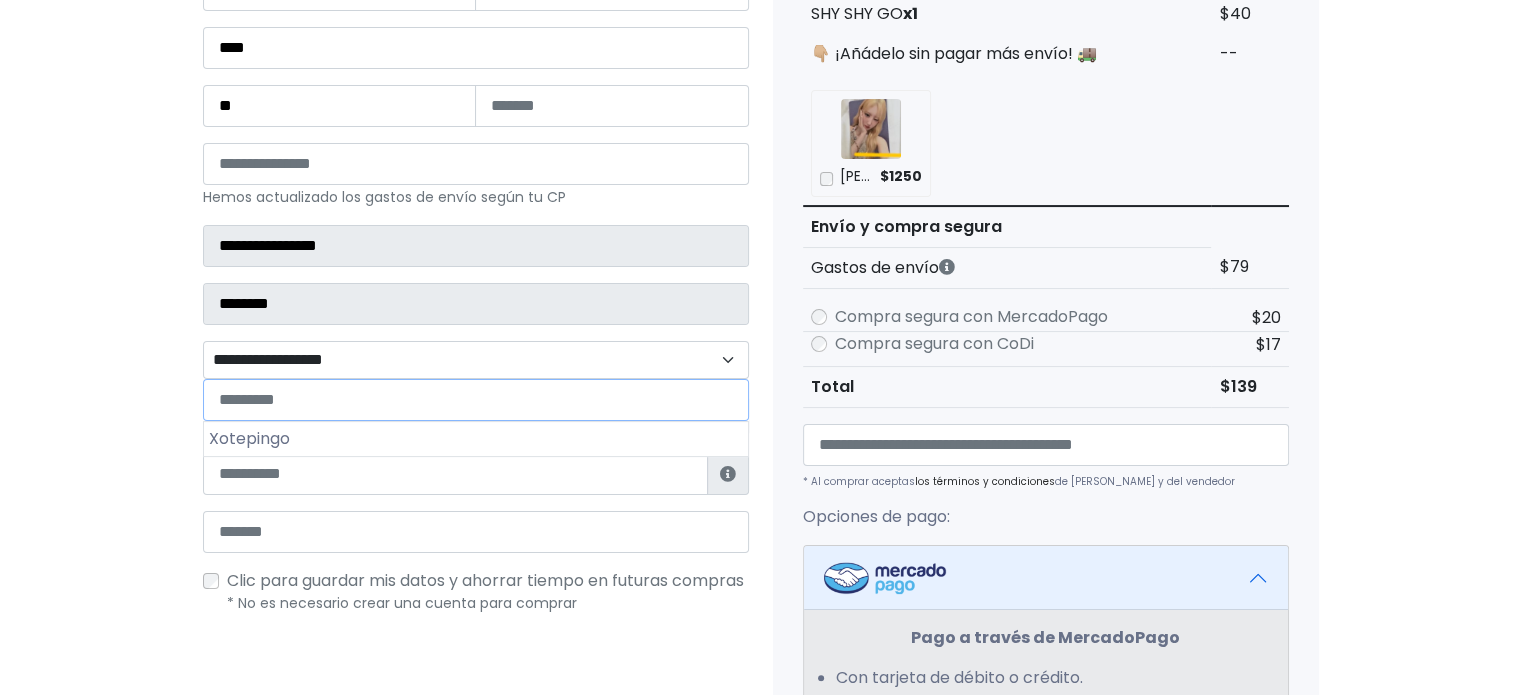 click on "**********" at bounding box center (476, 360) 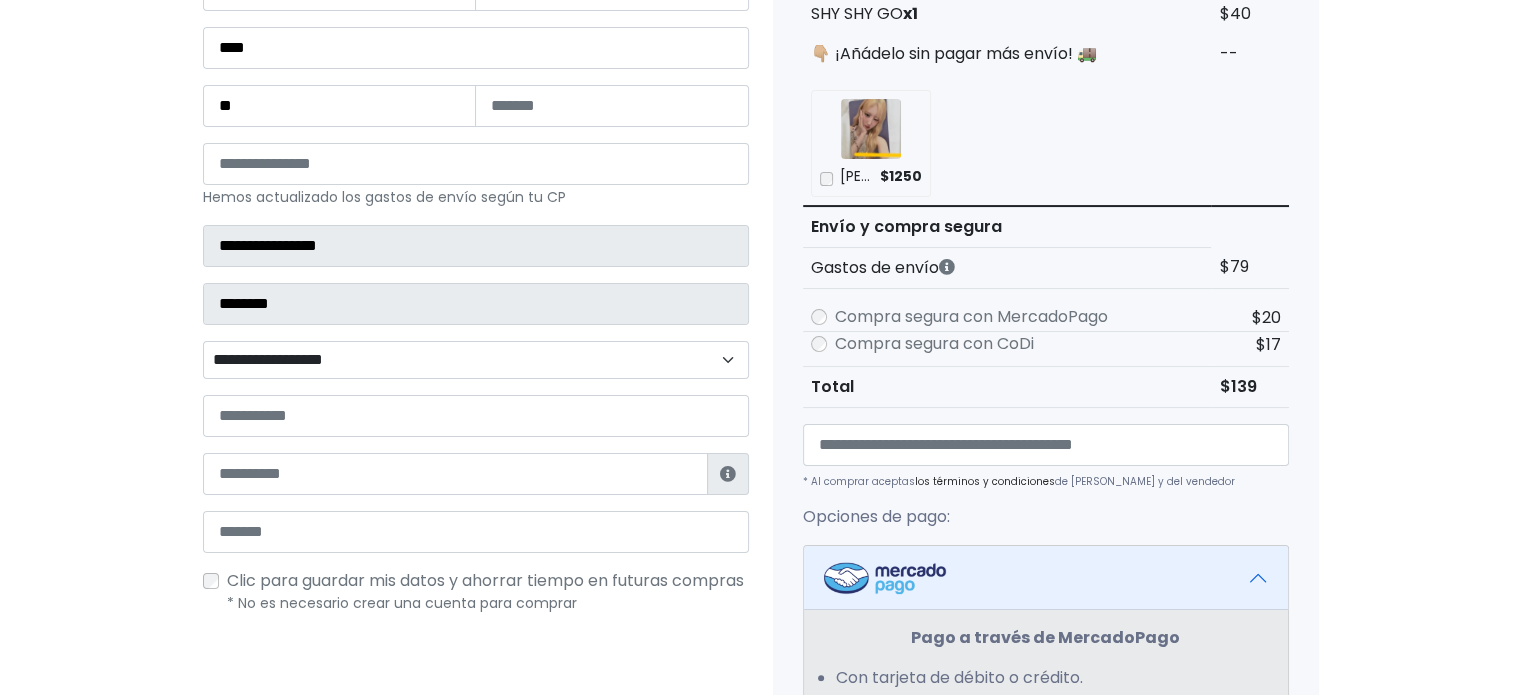 click on "**********" at bounding box center [476, 360] 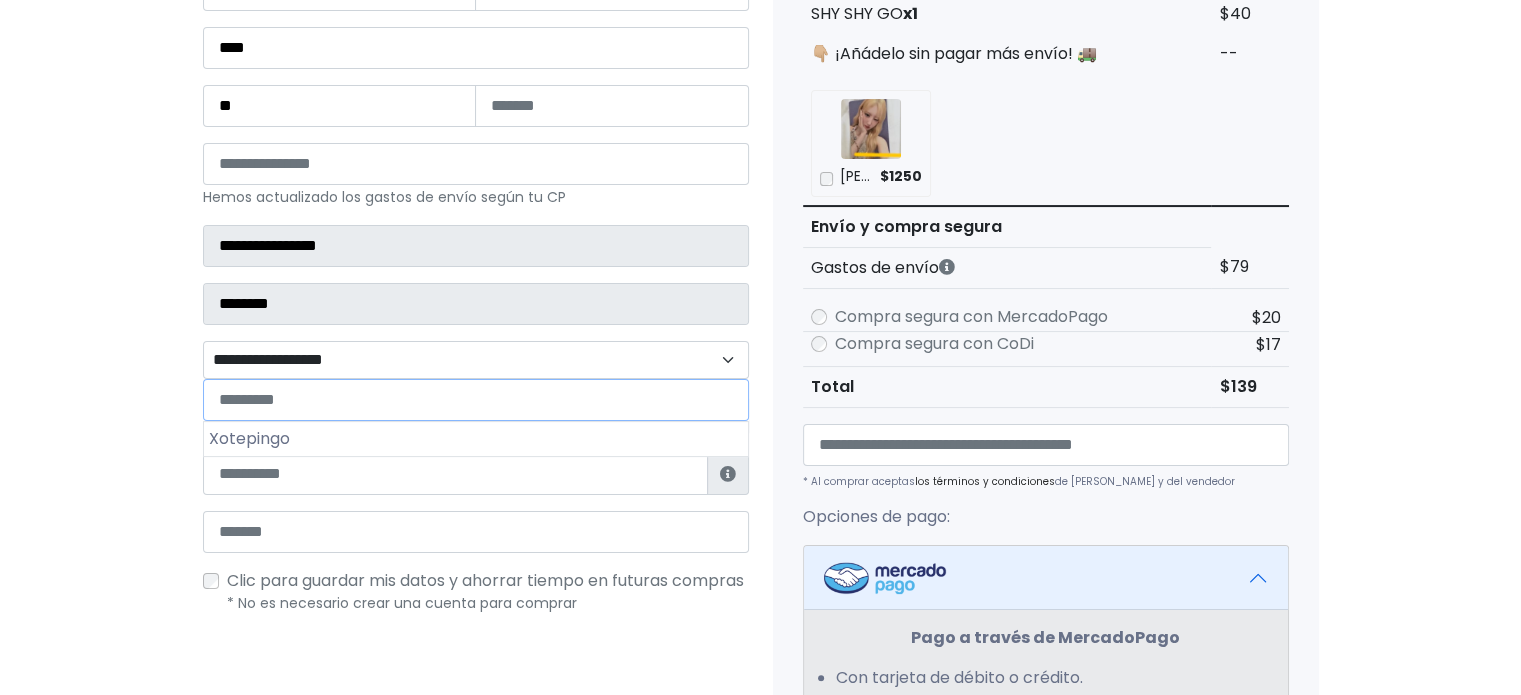 click on "**********" at bounding box center (476, 360) 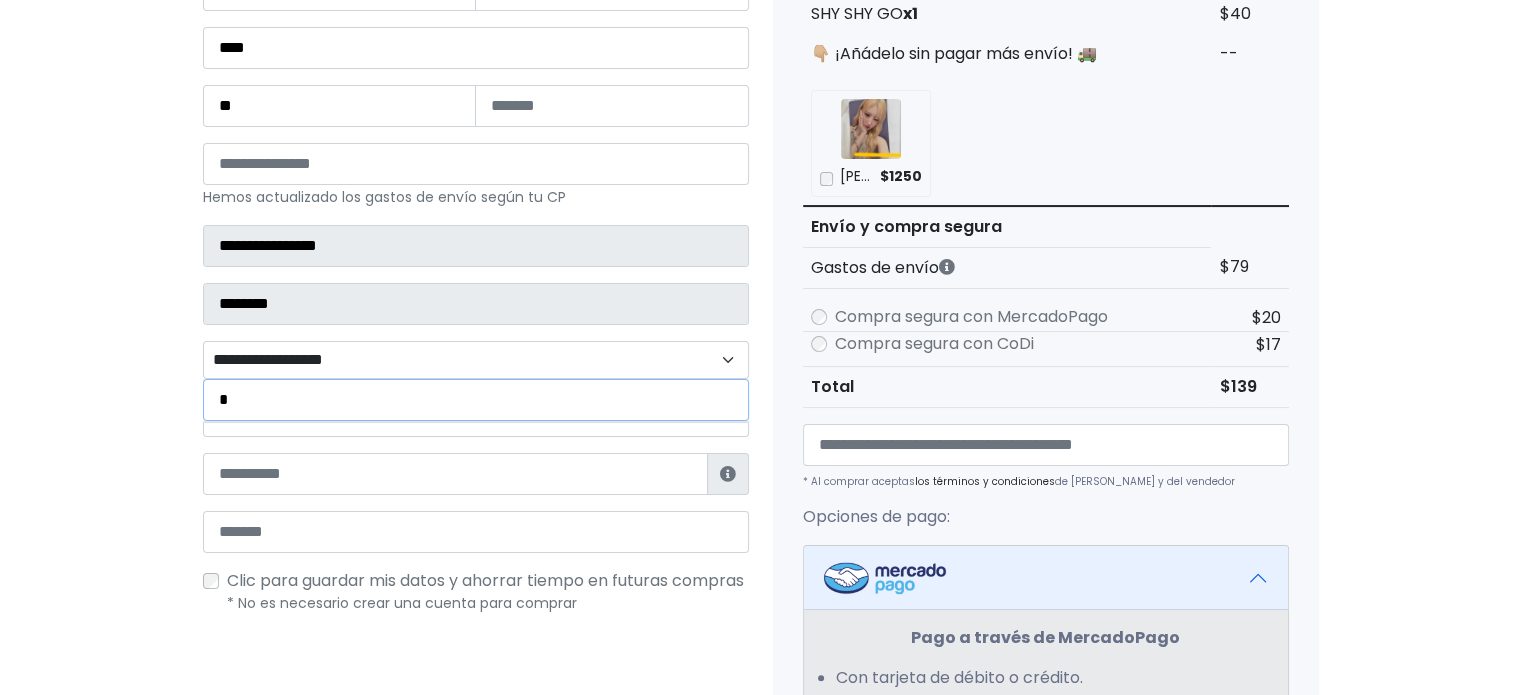 type 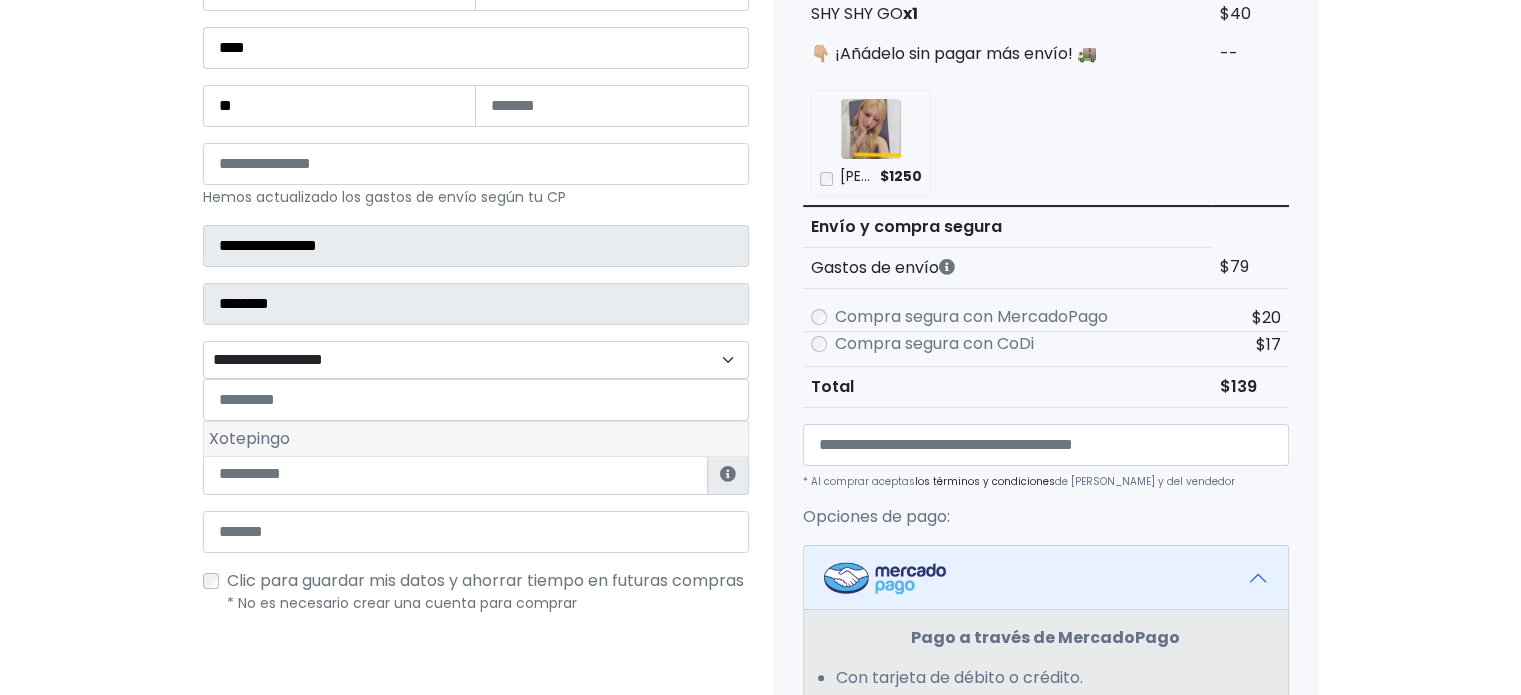 click on "Xotepingo" at bounding box center [476, 439] 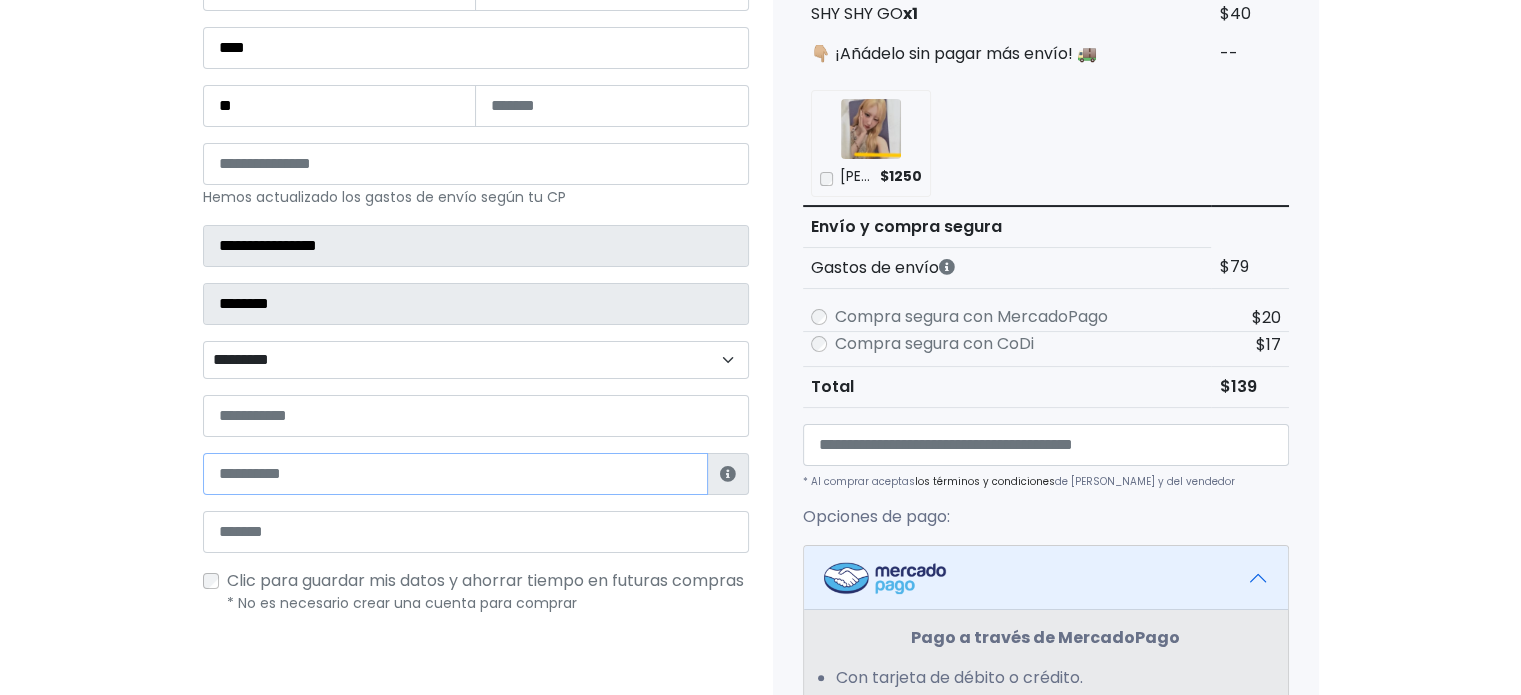 click at bounding box center [455, 474] 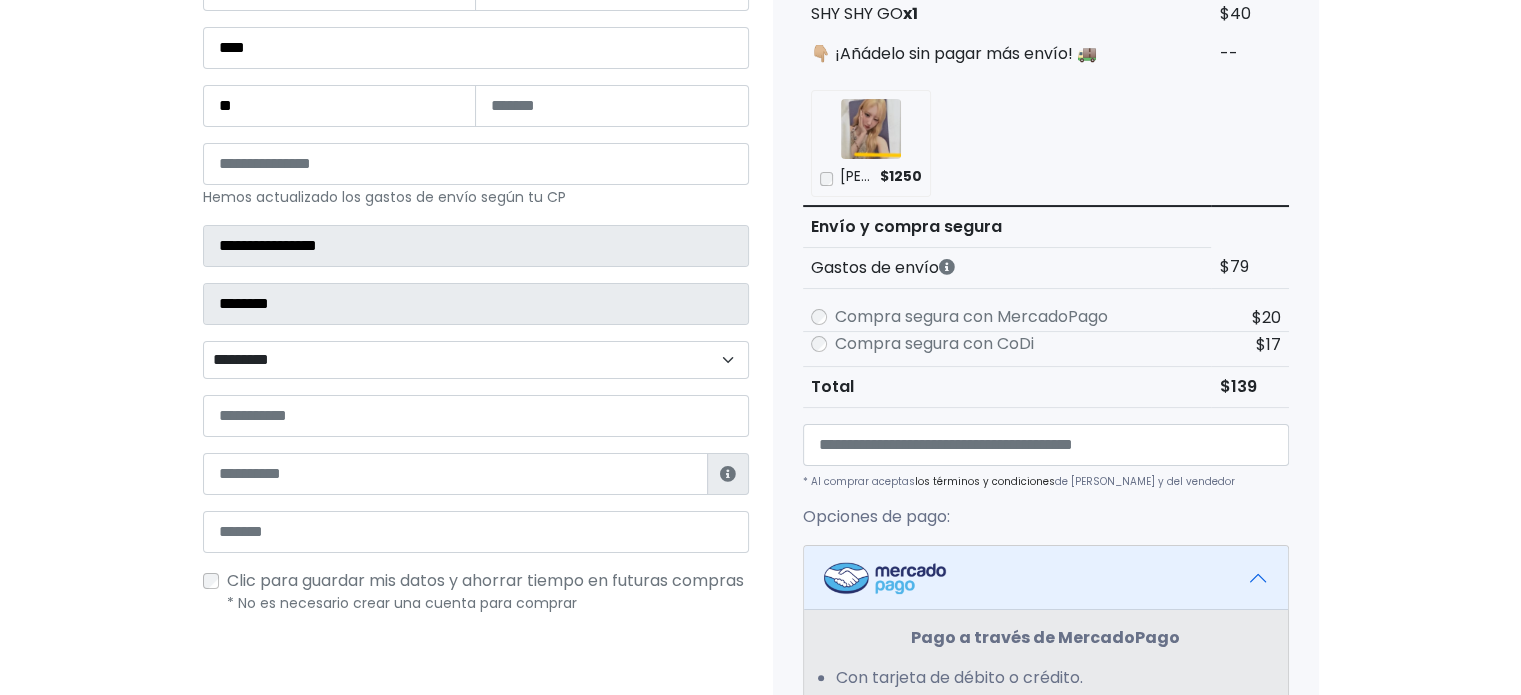 click on "**********" at bounding box center [476, 360] 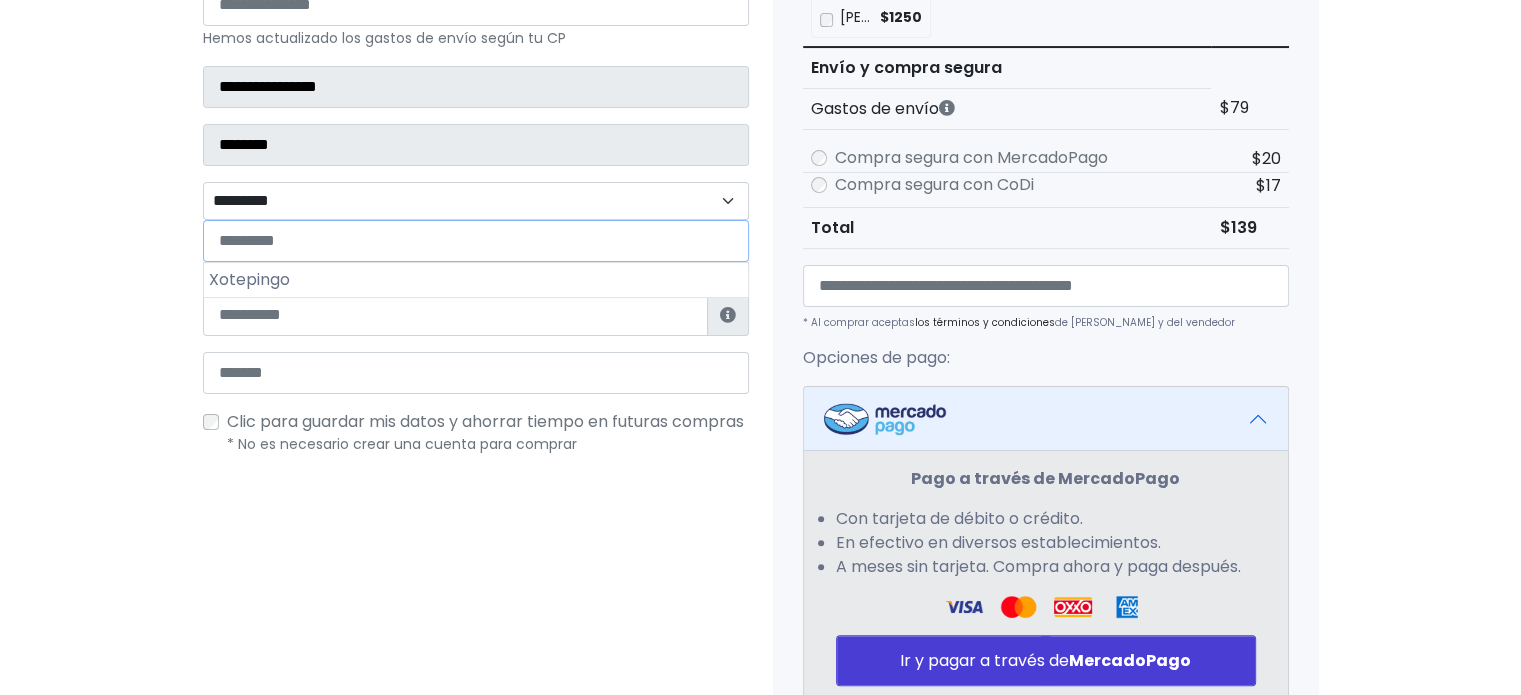 scroll, scrollTop: 536, scrollLeft: 0, axis: vertical 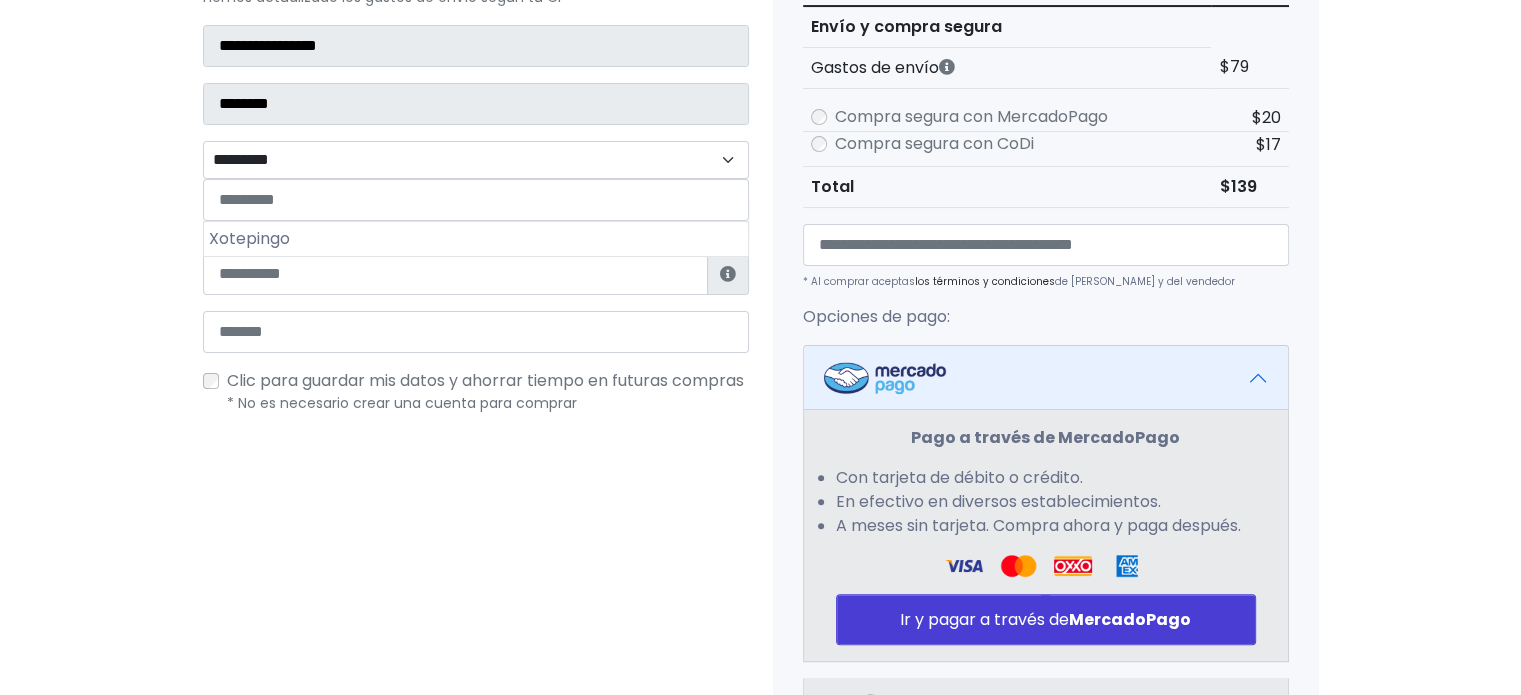 click on "Tienda de samlovesmomo
Checkout
¿Tienes cuenta?
Haz clic aquí para acceder
¿Olvidaste tu contraseña? Entrar" at bounding box center (760, 322) 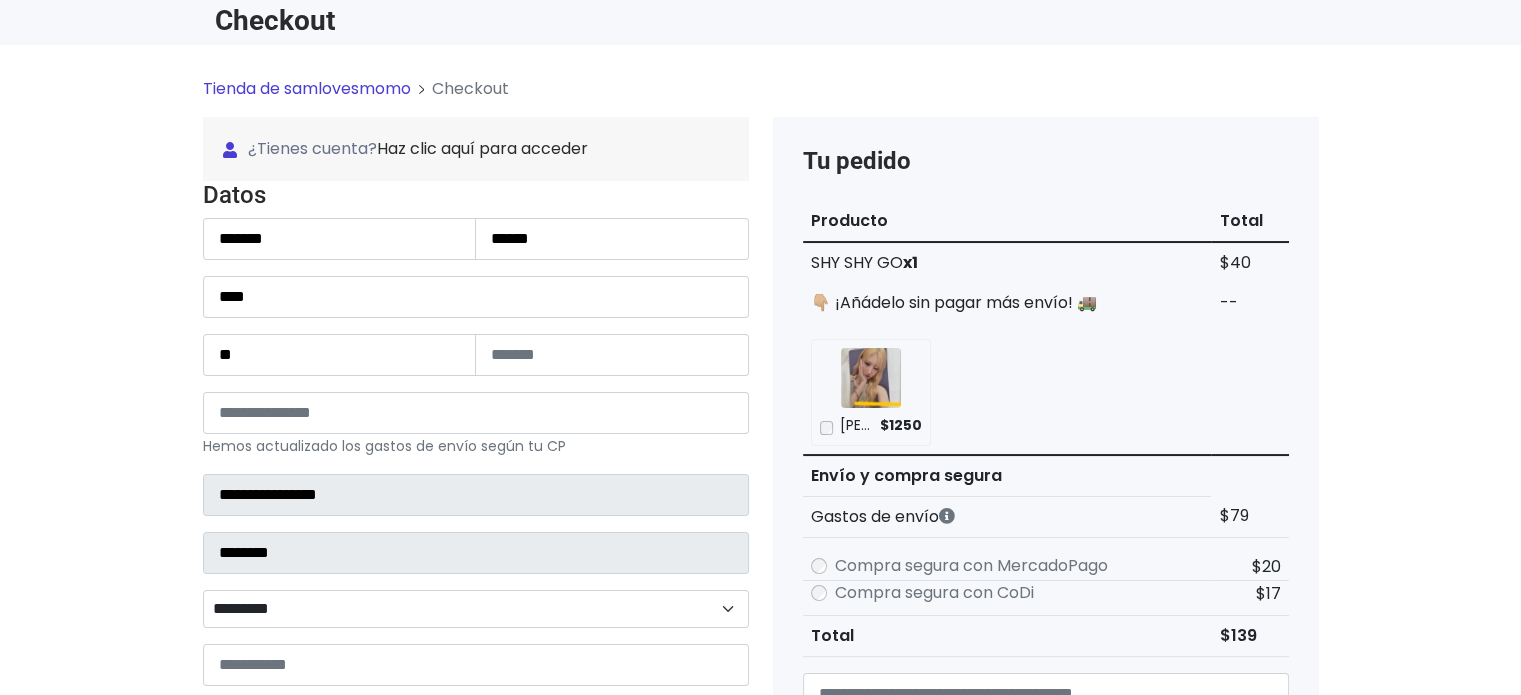 scroll, scrollTop: 200, scrollLeft: 0, axis: vertical 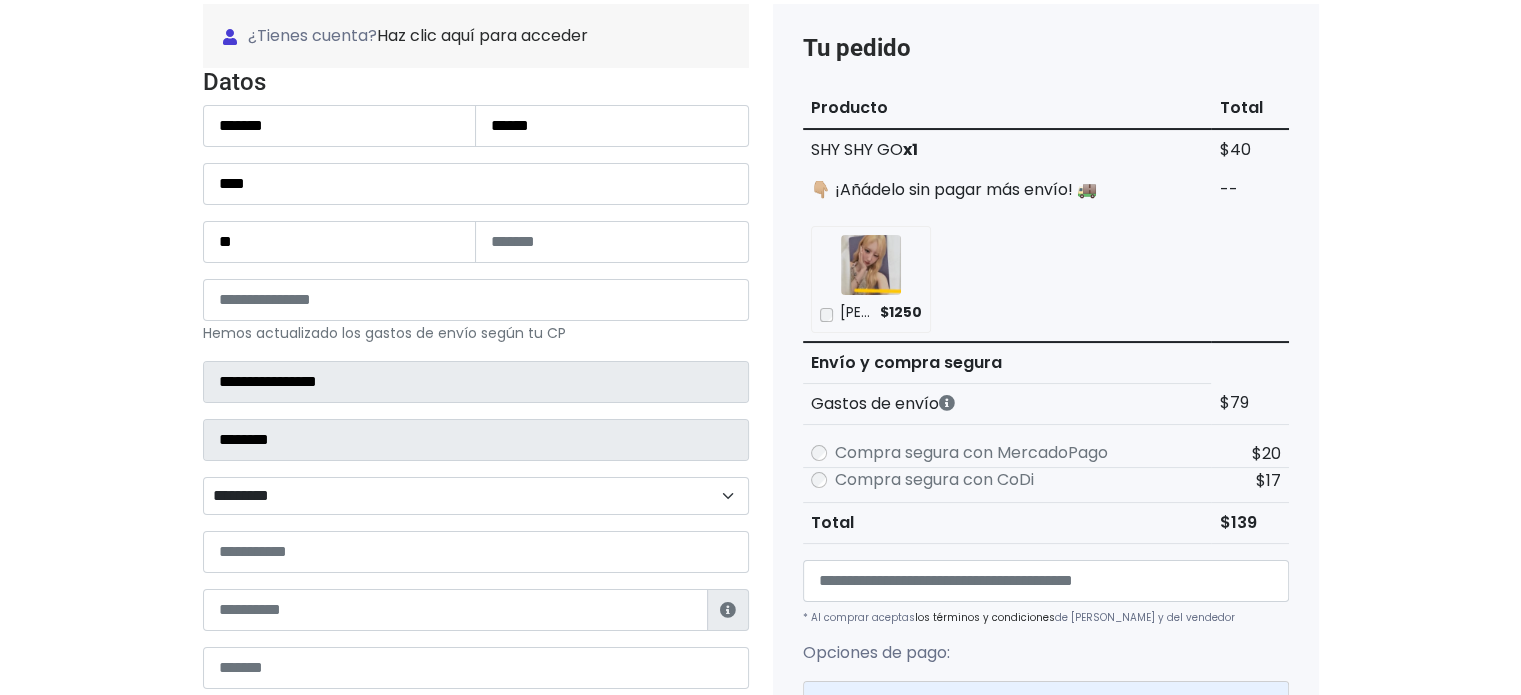click on "**********" at bounding box center (476, 368) 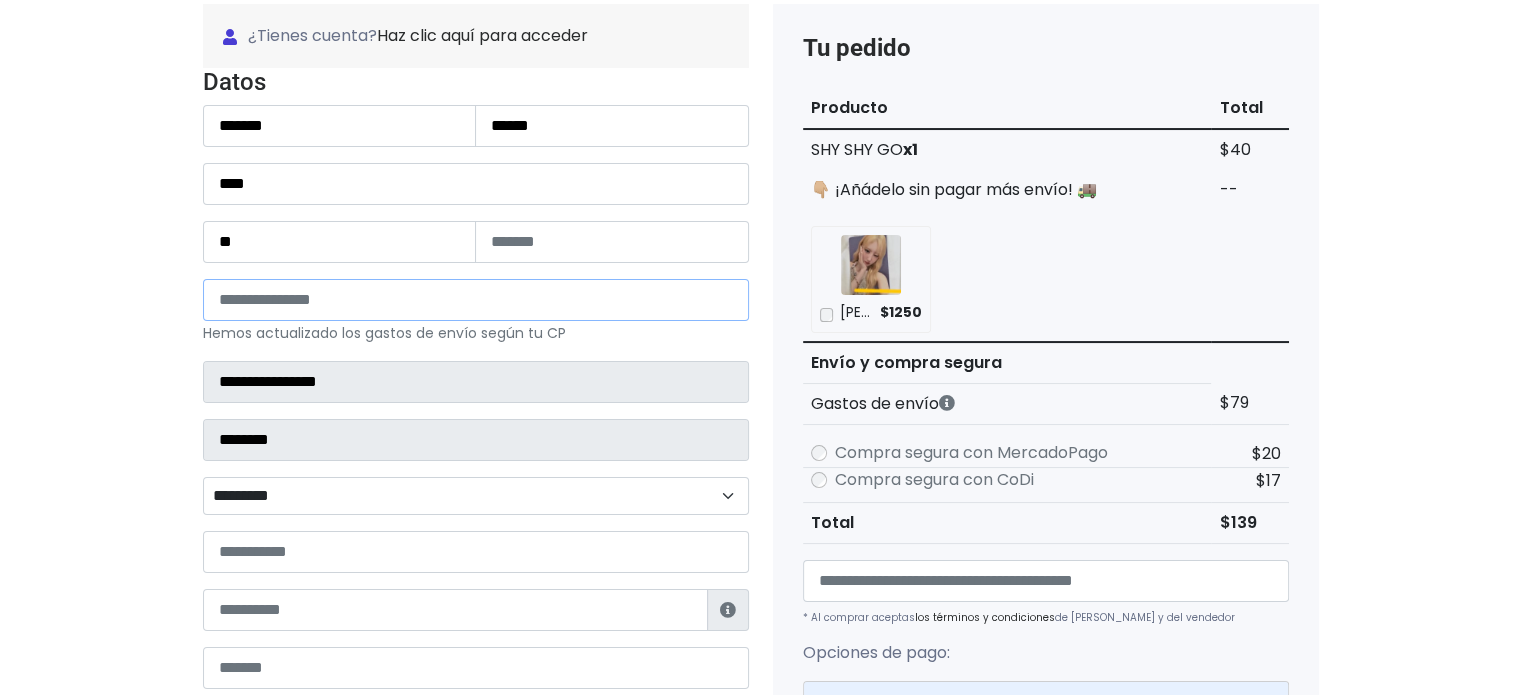 drag, startPoint x: 332, startPoint y: 299, endPoint x: 191, endPoint y: 318, distance: 142.27438 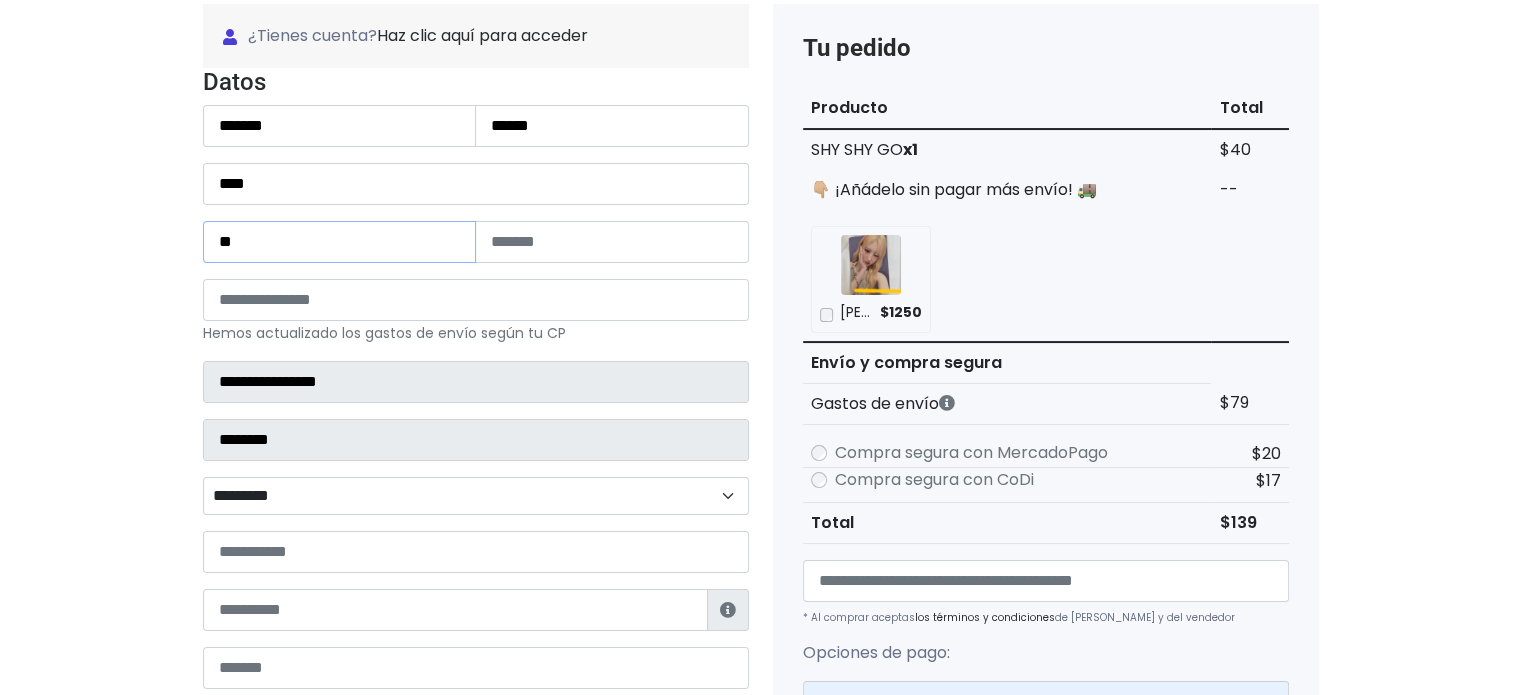 drag, startPoint x: 272, startPoint y: 239, endPoint x: 0, endPoint y: 272, distance: 273.99454 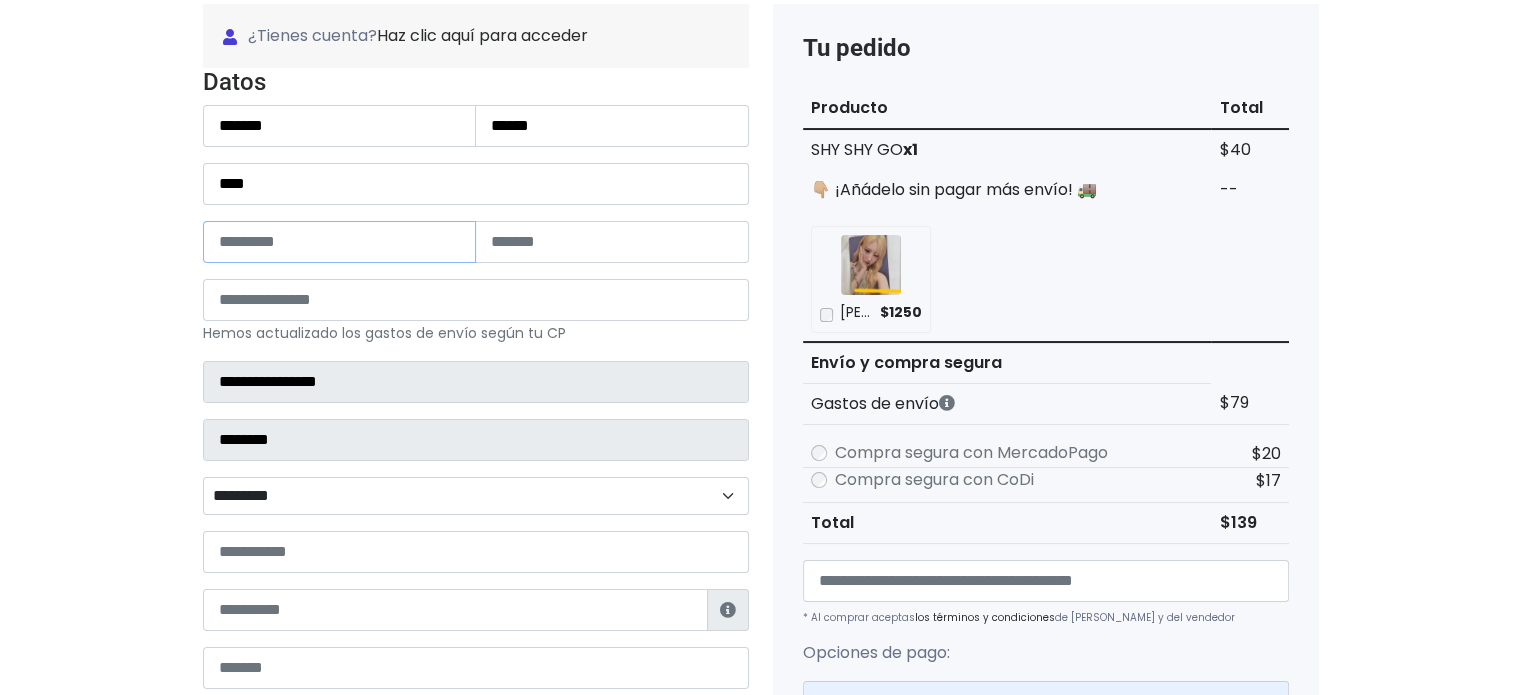 type 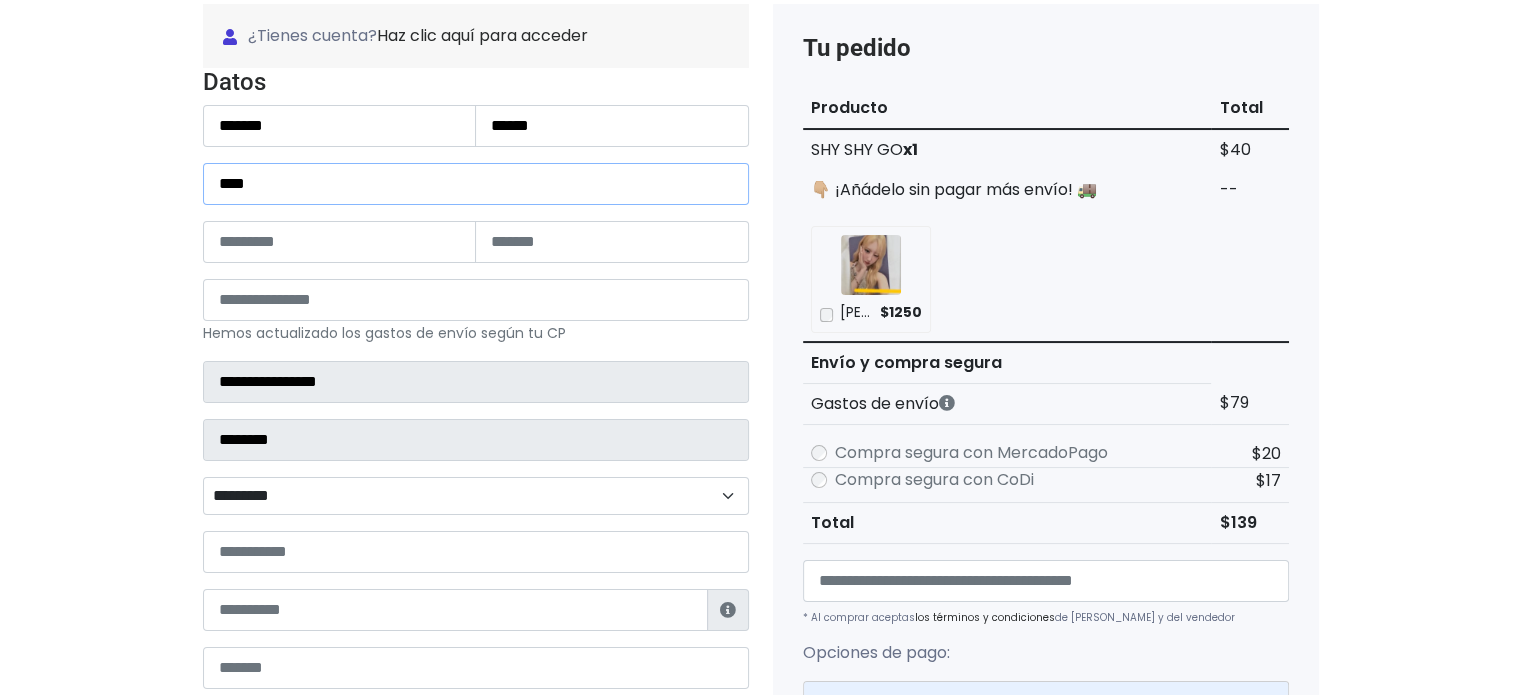 drag, startPoint x: 271, startPoint y: 191, endPoint x: 40, endPoint y: 170, distance: 231.95258 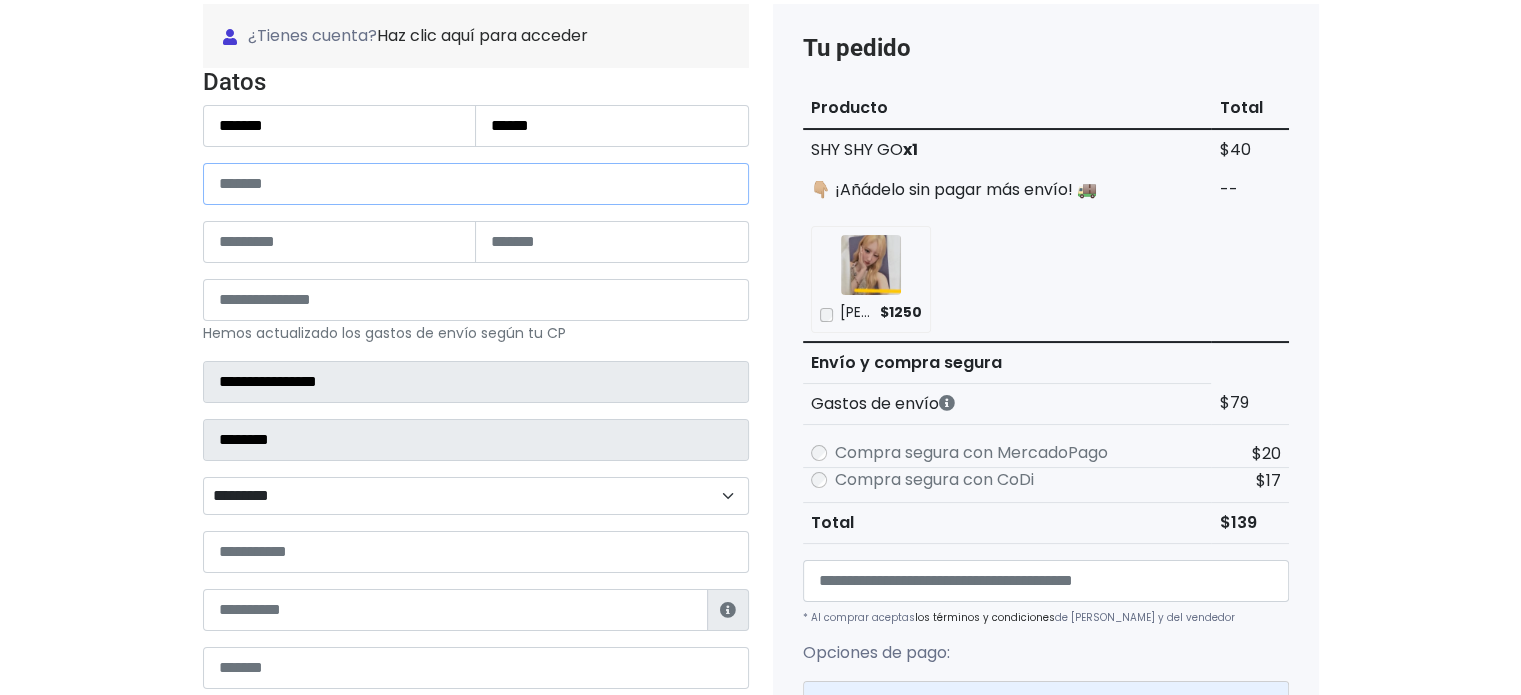 type 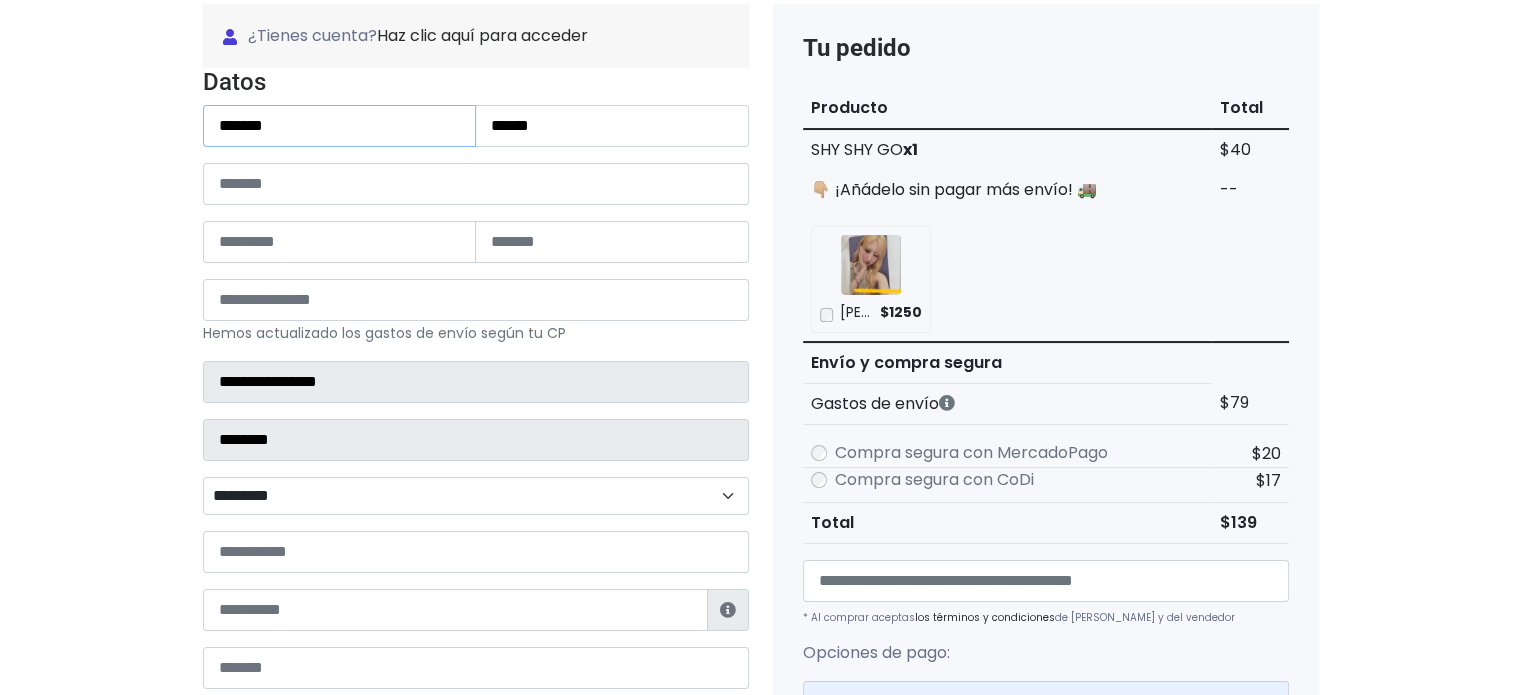 drag, startPoint x: 307, startPoint y: 125, endPoint x: 565, endPoint y: 142, distance: 258.55948 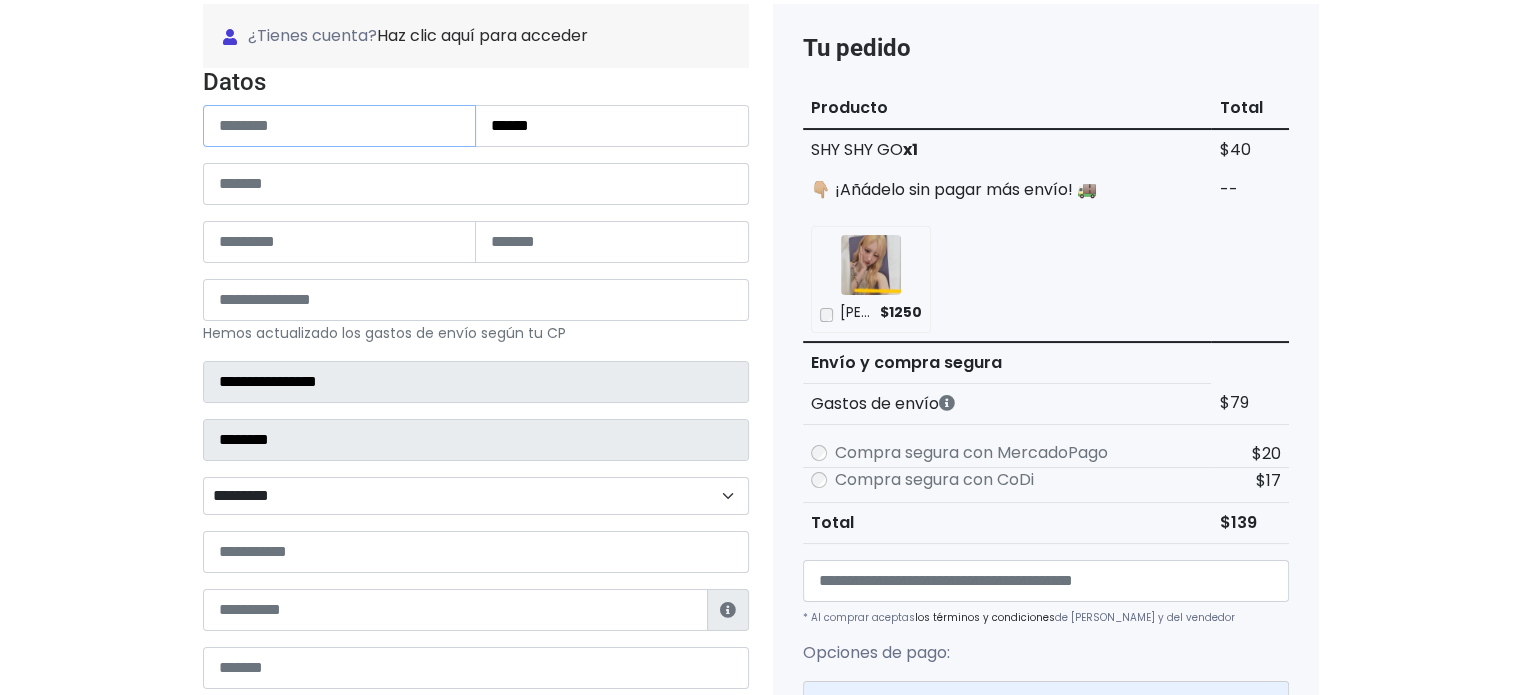 type 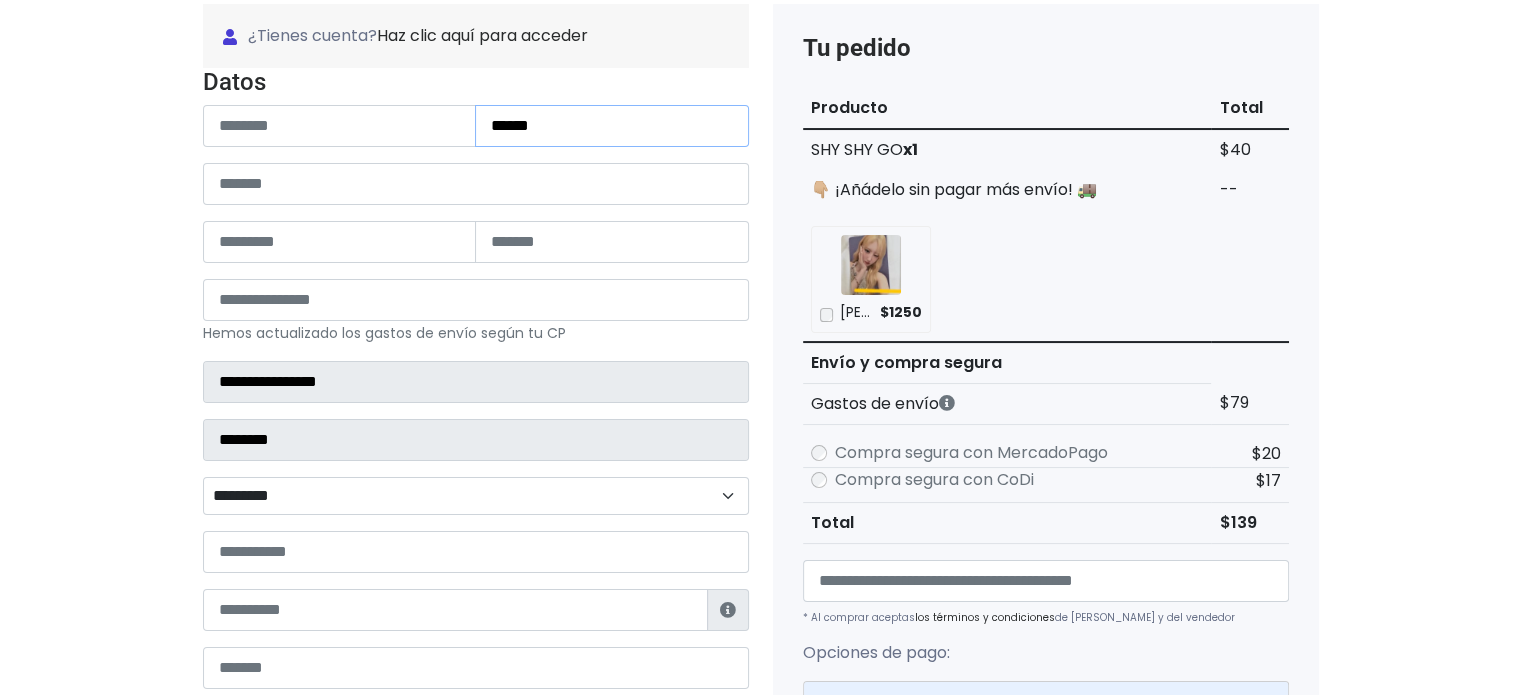 type 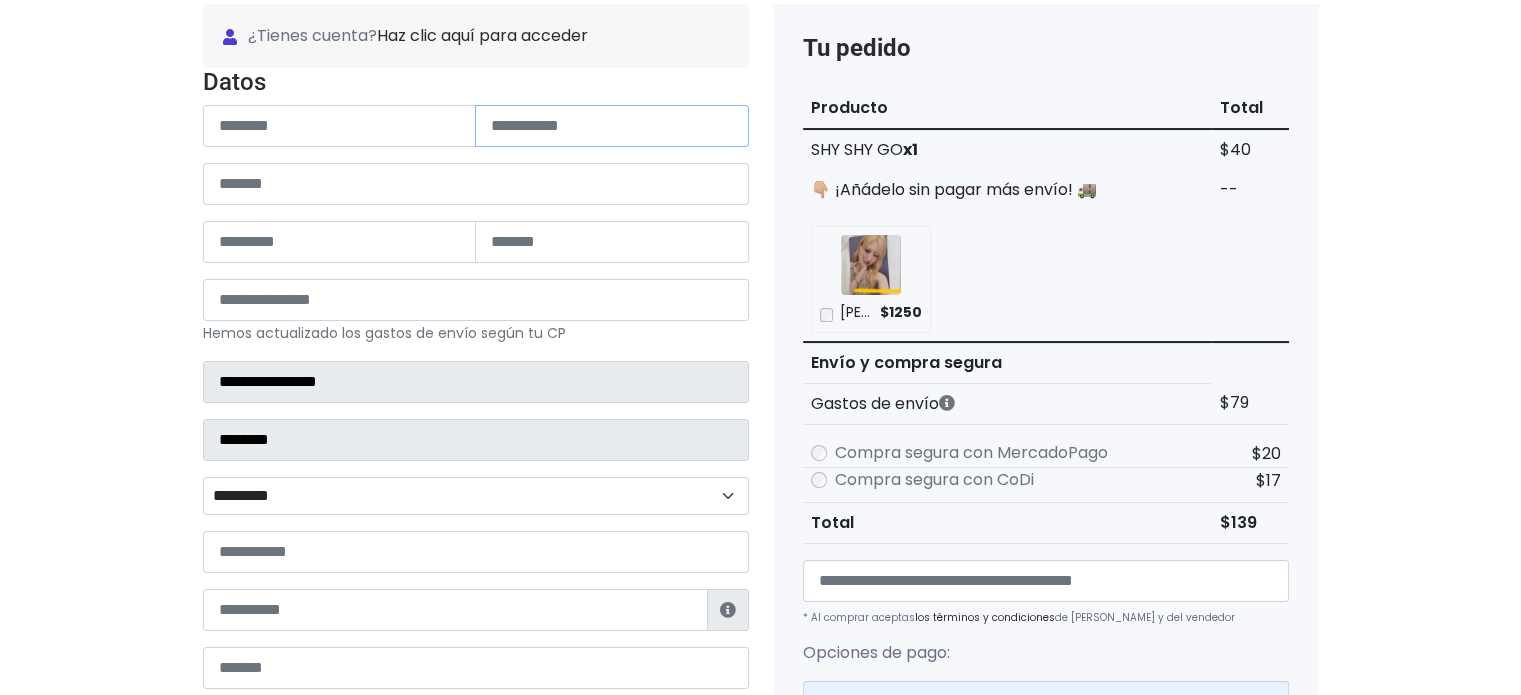 drag, startPoint x: 387, startPoint y: 152, endPoint x: 194, endPoint y: 155, distance: 193.02332 